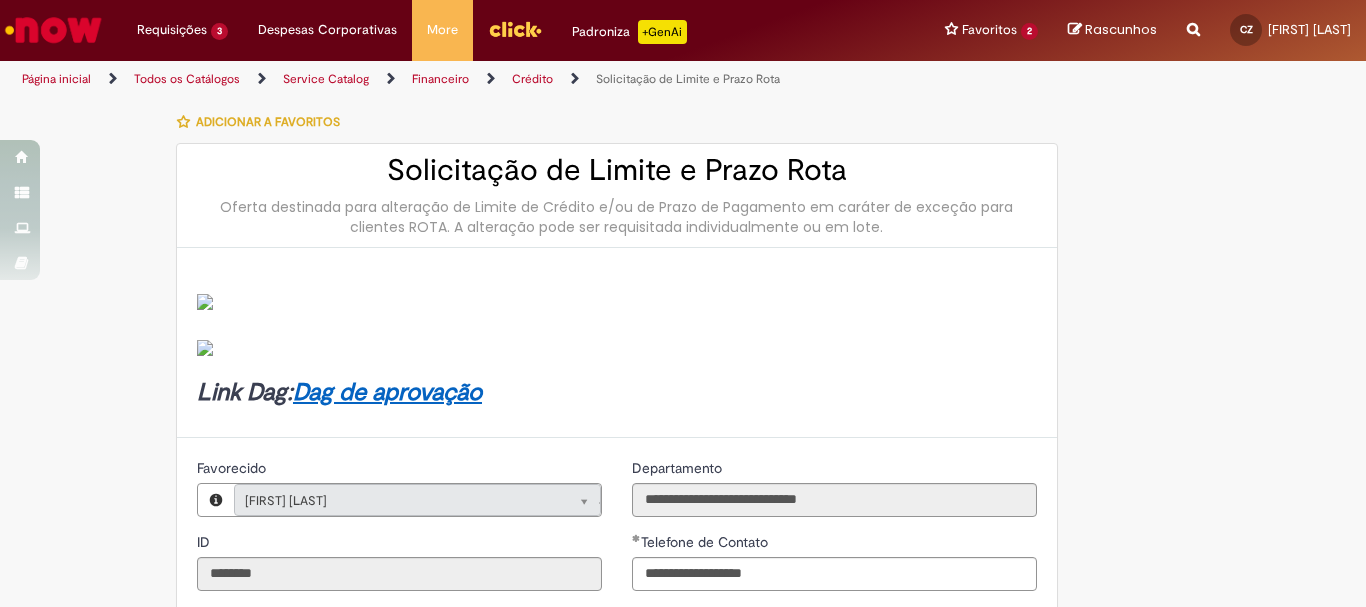 select on "*******" 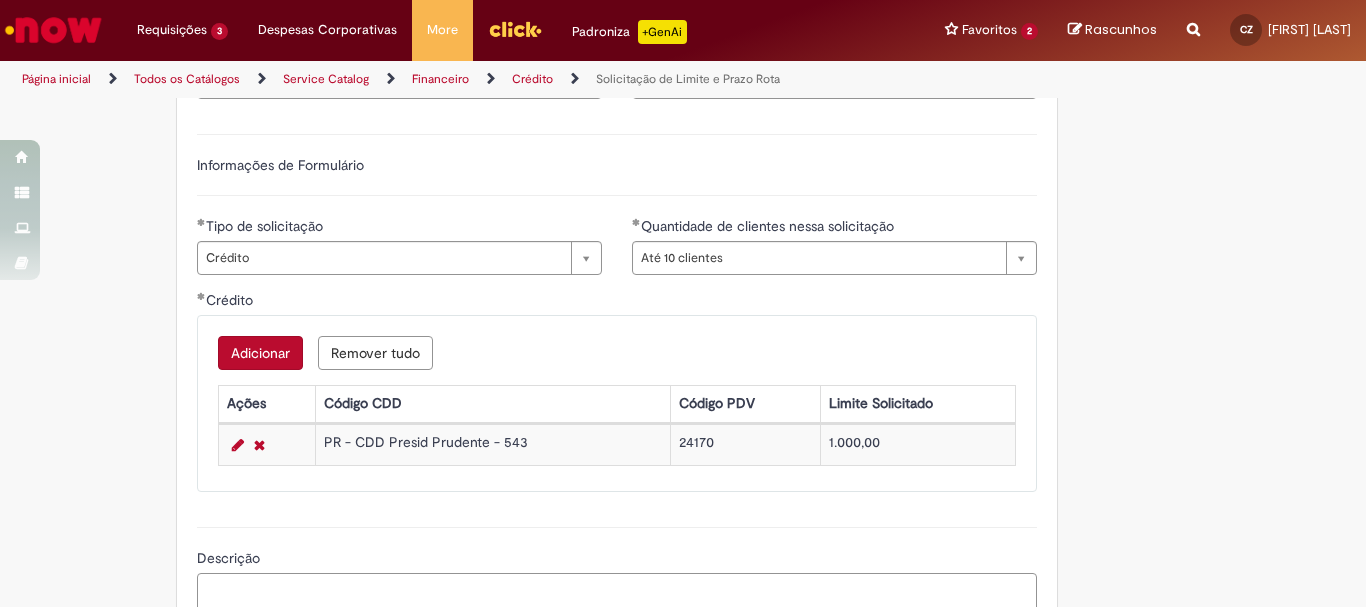 click on "Descrição" at bounding box center (617, 600) 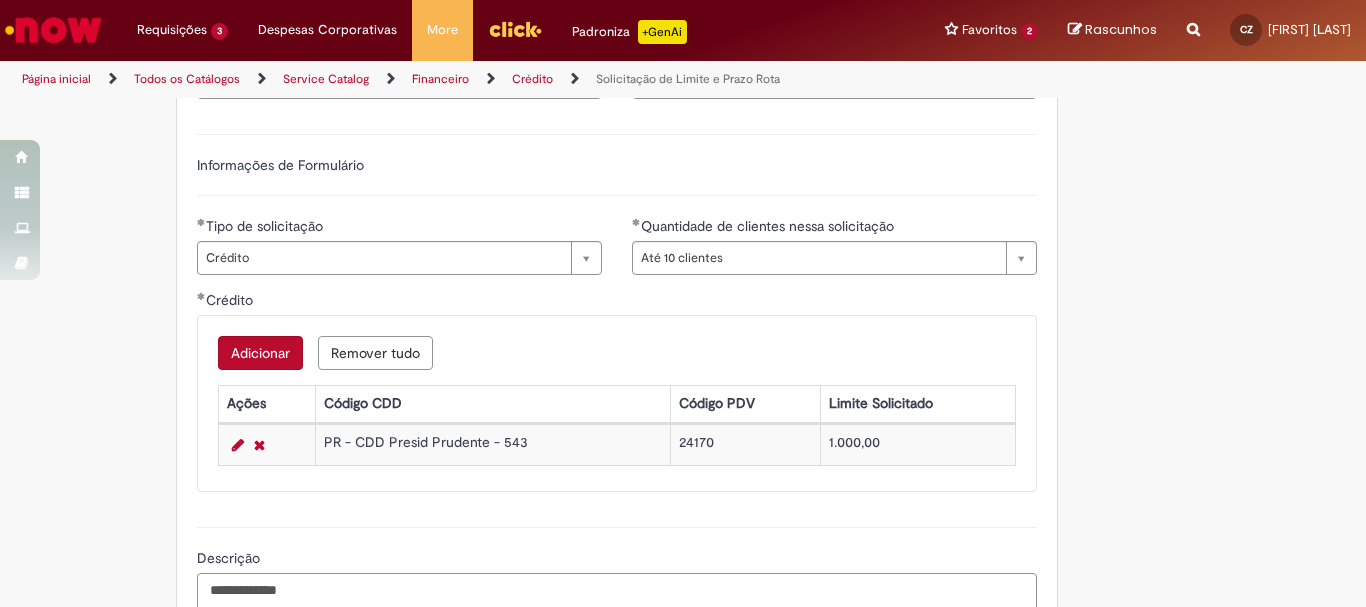 type on "**********" 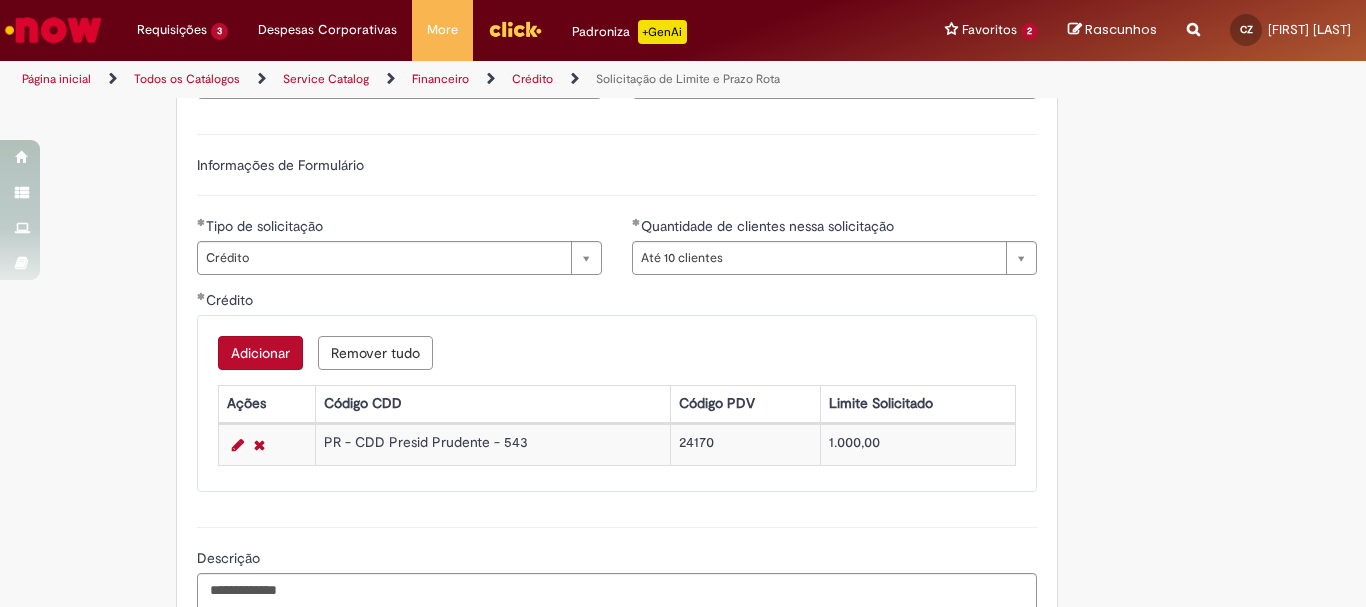click on "**********" at bounding box center [683, 276] 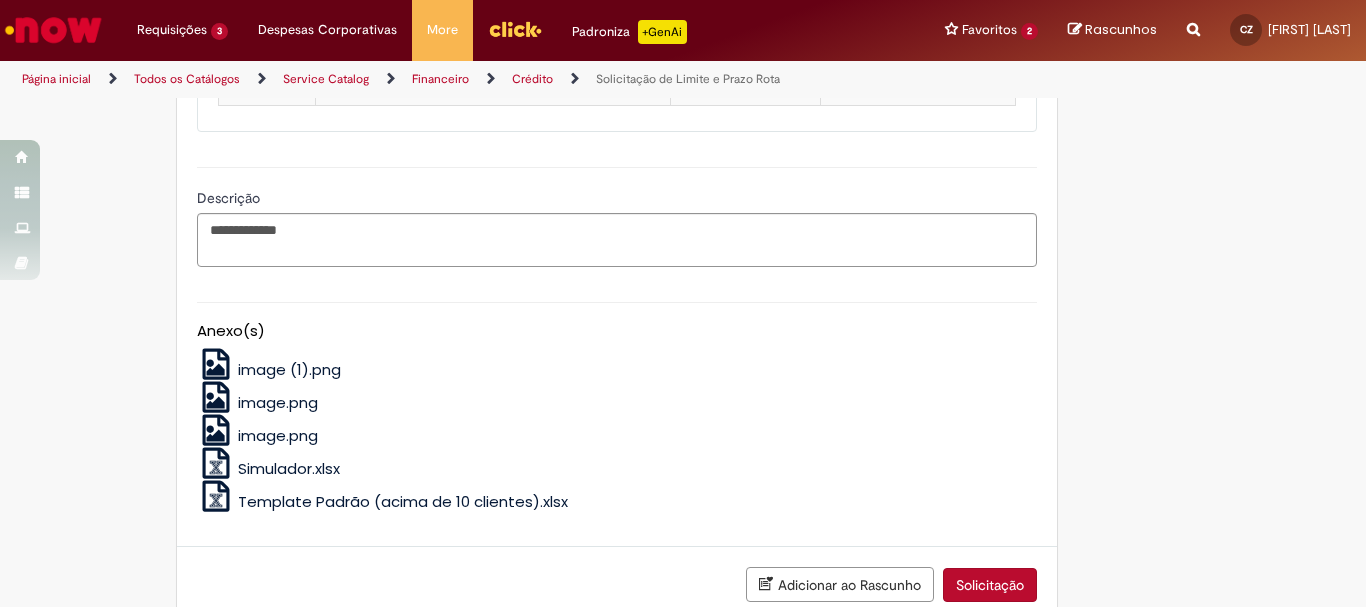 scroll, scrollTop: 1040, scrollLeft: 0, axis: vertical 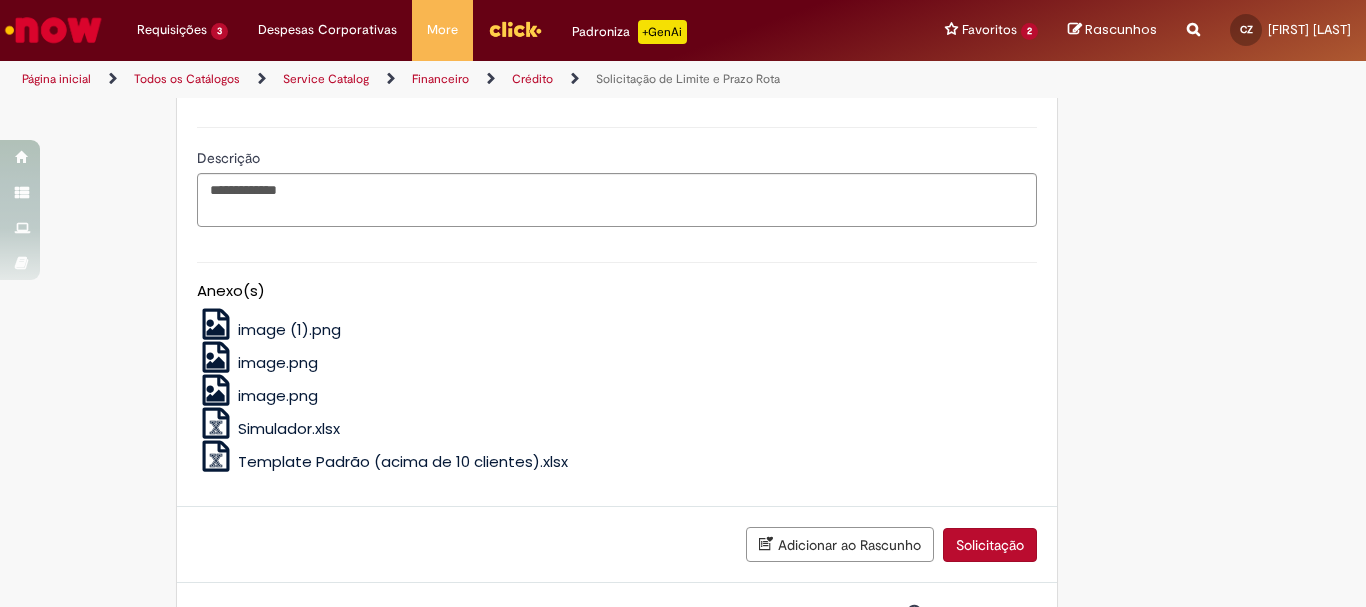 click on "Solicitação" at bounding box center (990, 545) 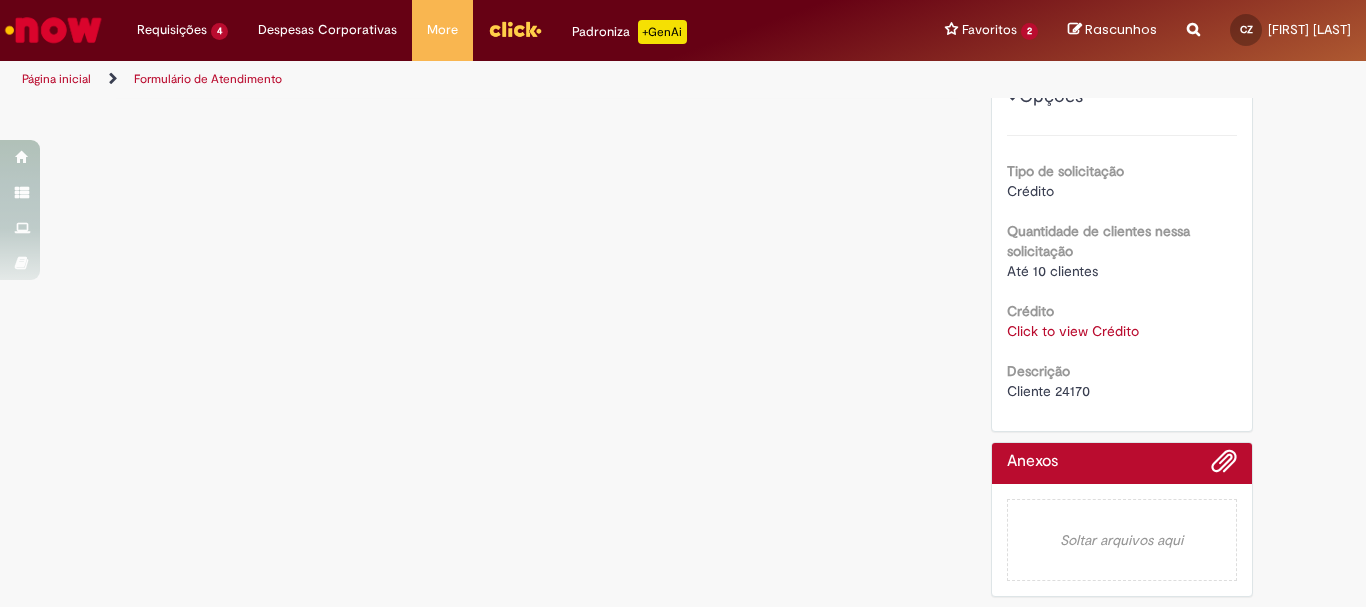 scroll, scrollTop: 0, scrollLeft: 0, axis: both 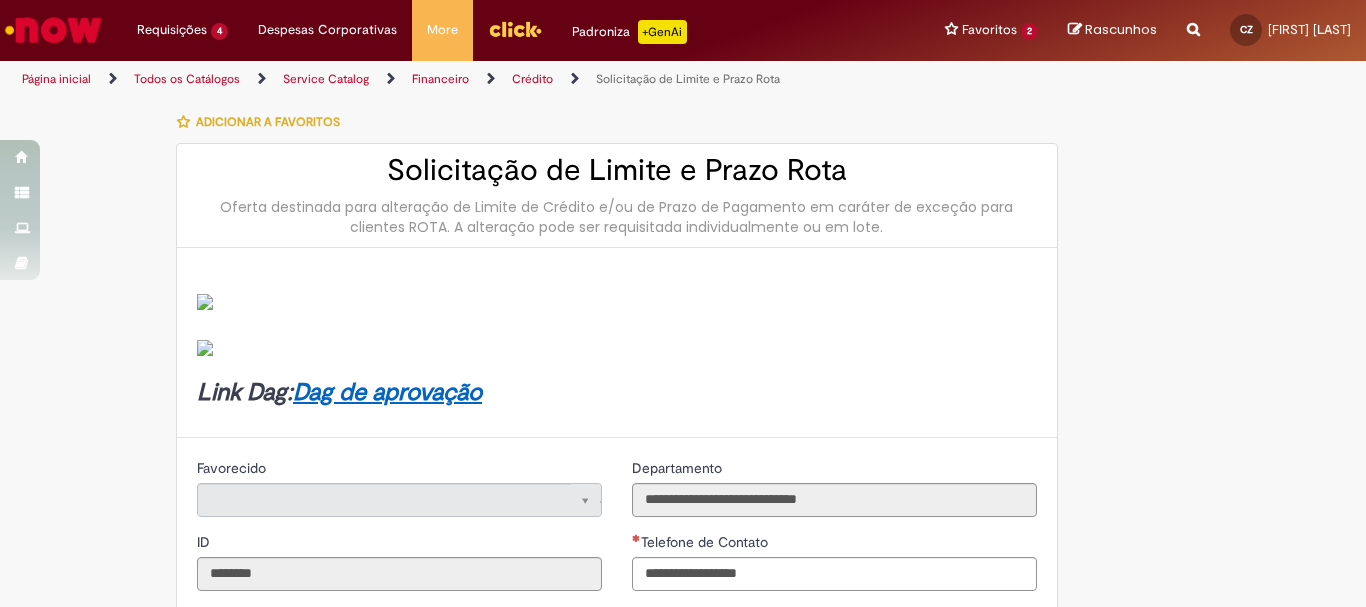 type on "**********" 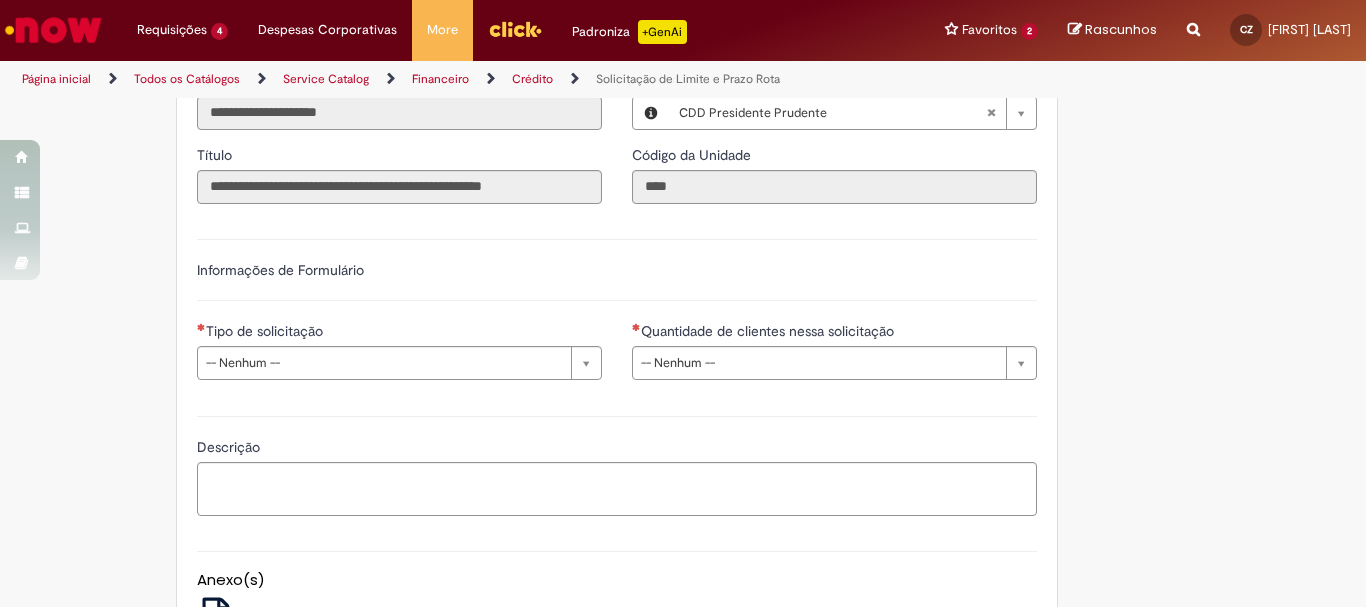 scroll, scrollTop: 544, scrollLeft: 0, axis: vertical 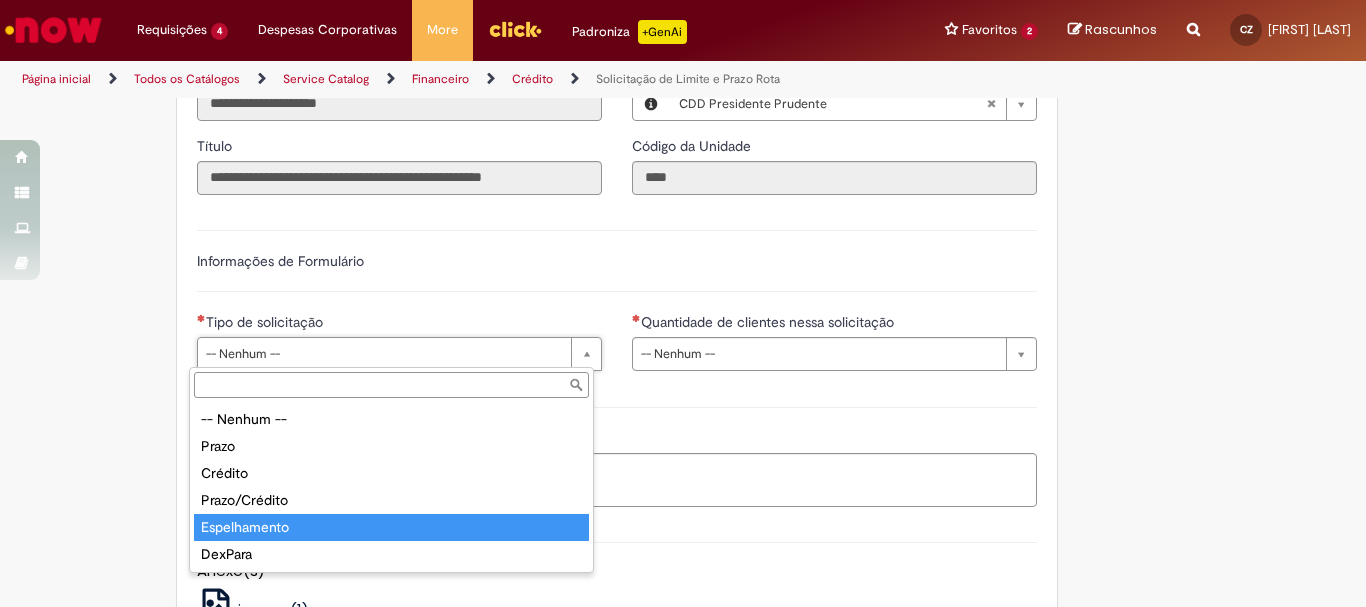 type on "**********" 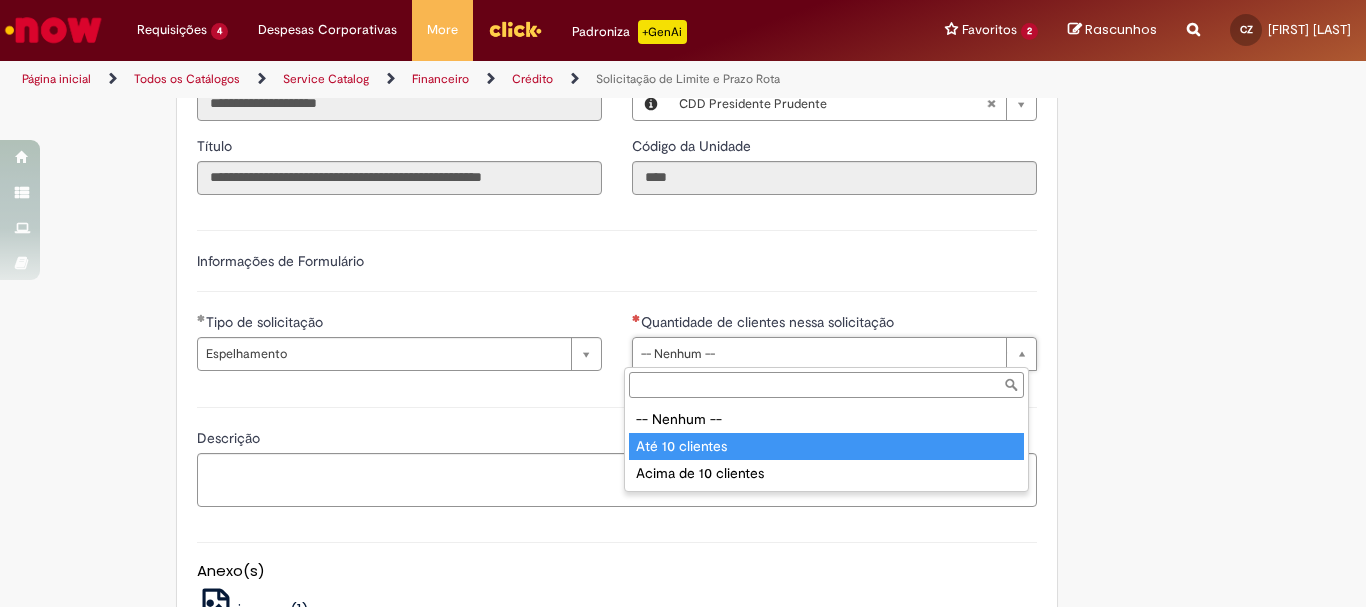 type on "**********" 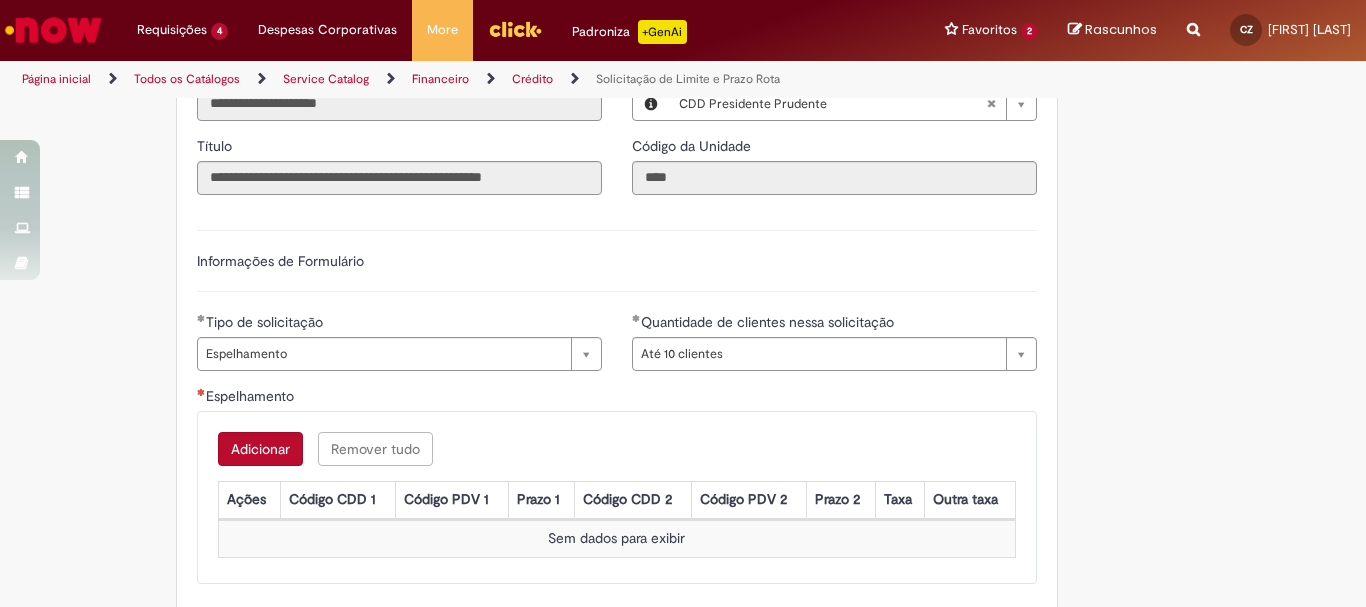 click on "Adicionar" at bounding box center [260, 449] 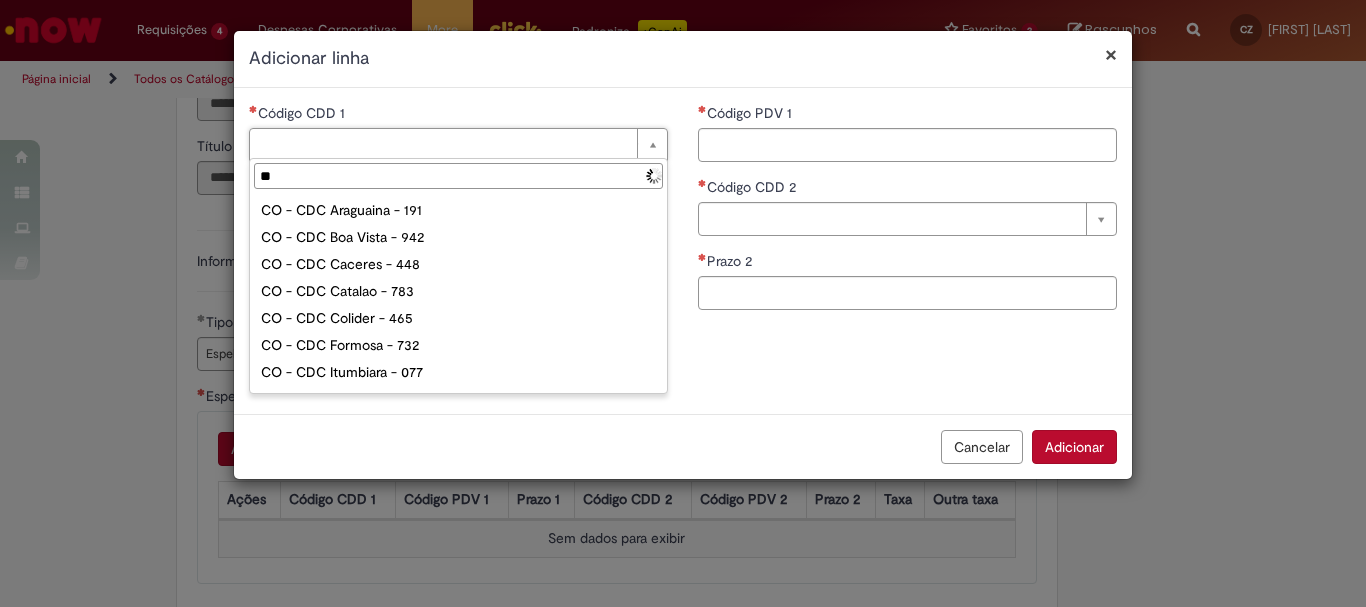 type on "***" 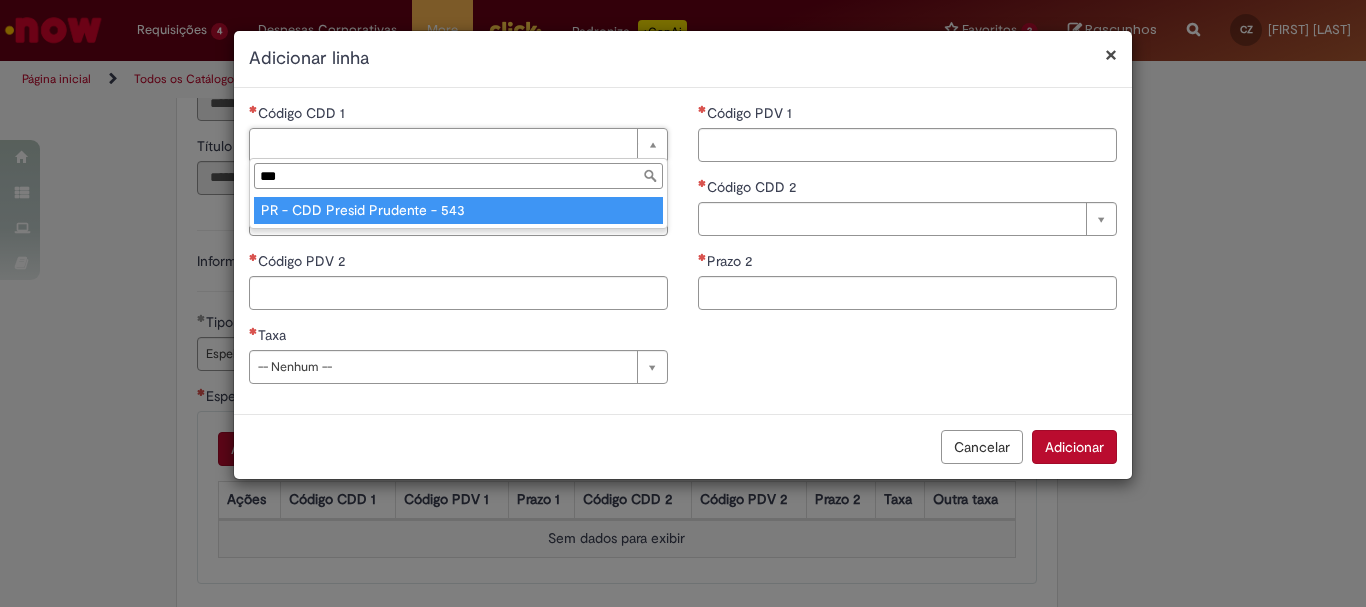 type on "**********" 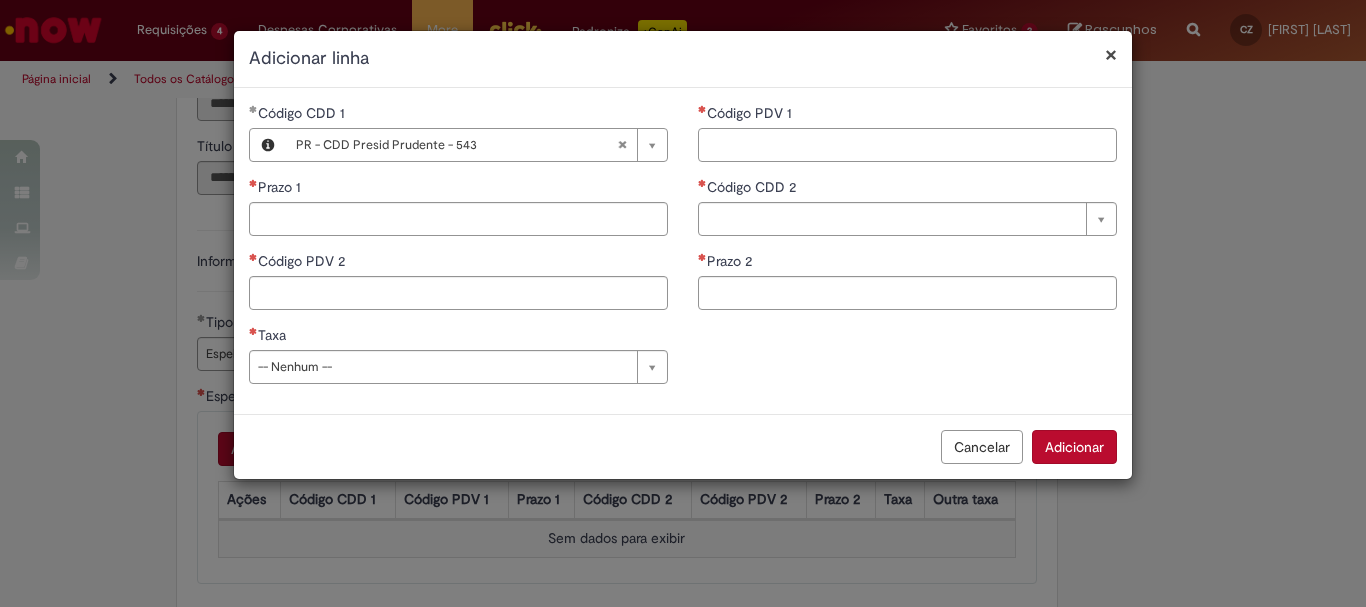 click on "Código PDV 1" at bounding box center [907, 145] 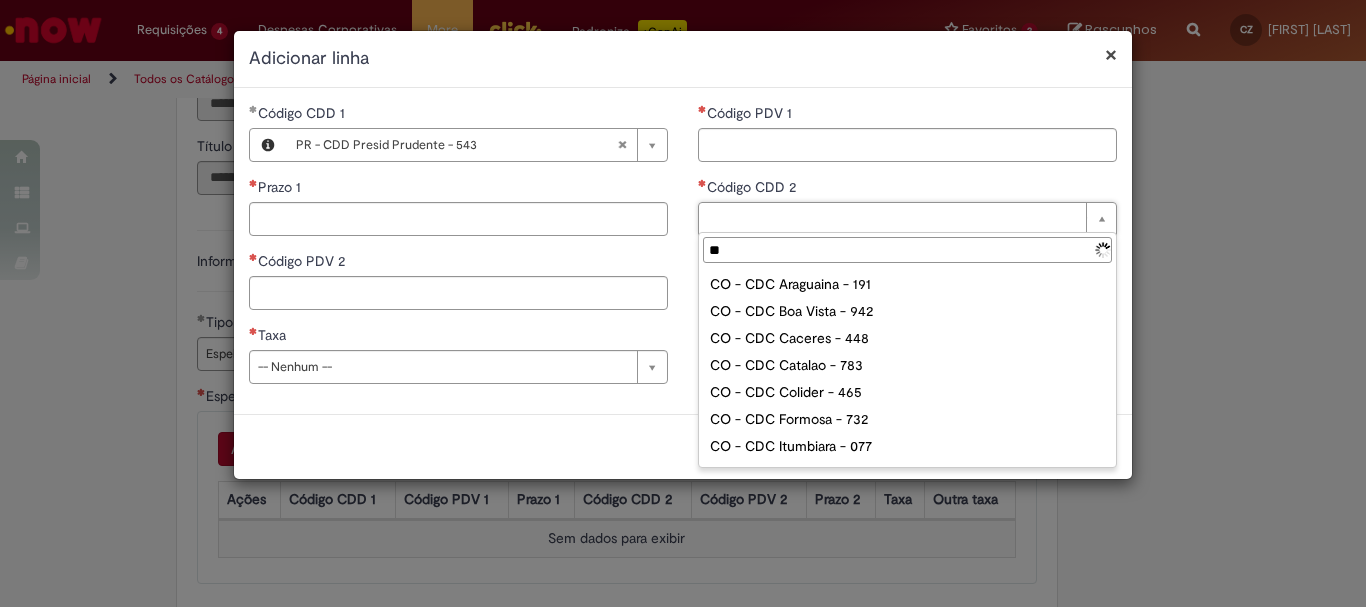type on "***" 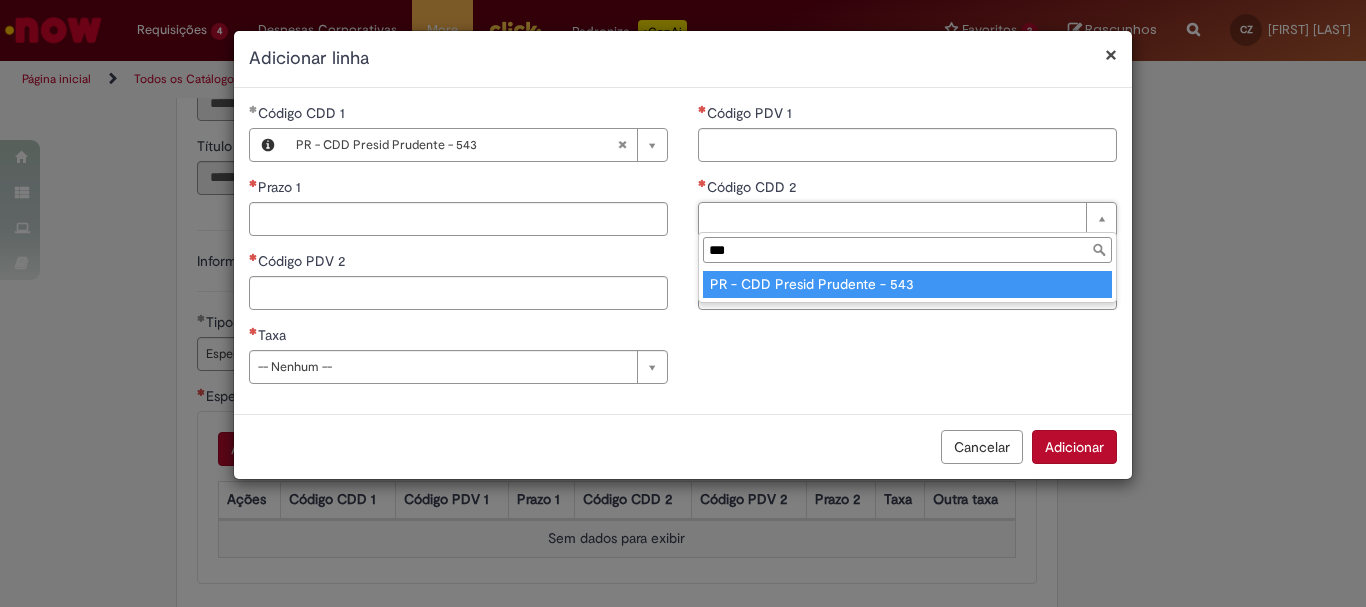 type on "**********" 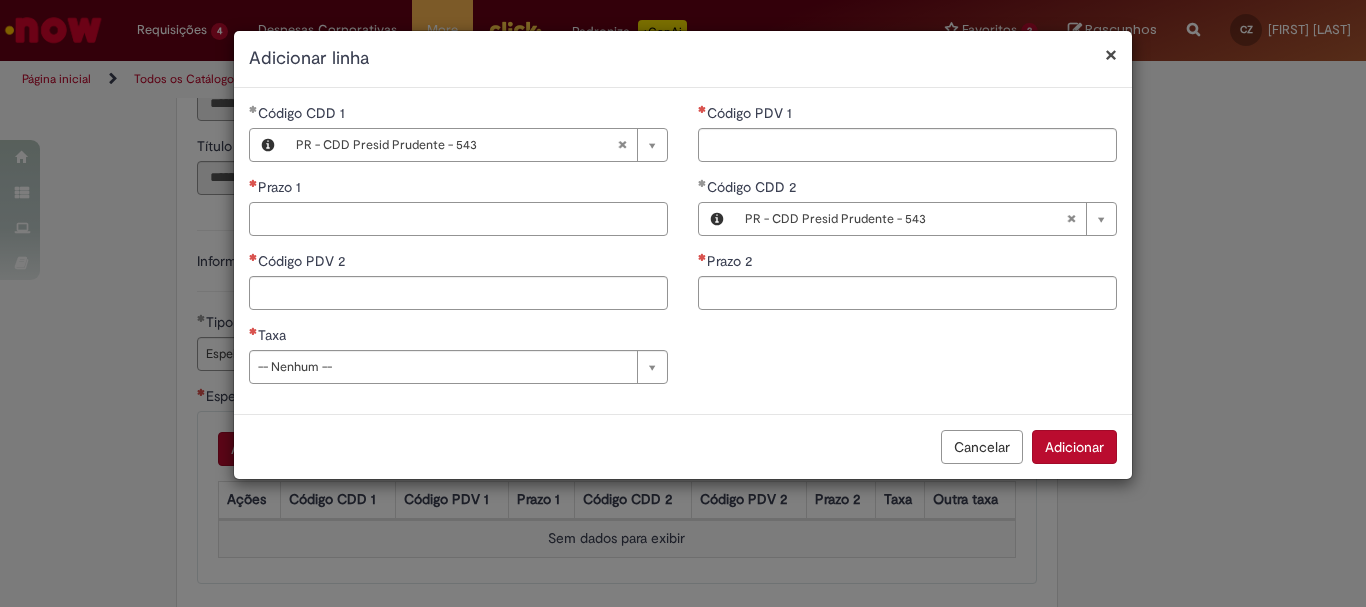 click on "Prazo 1" at bounding box center (458, 219) 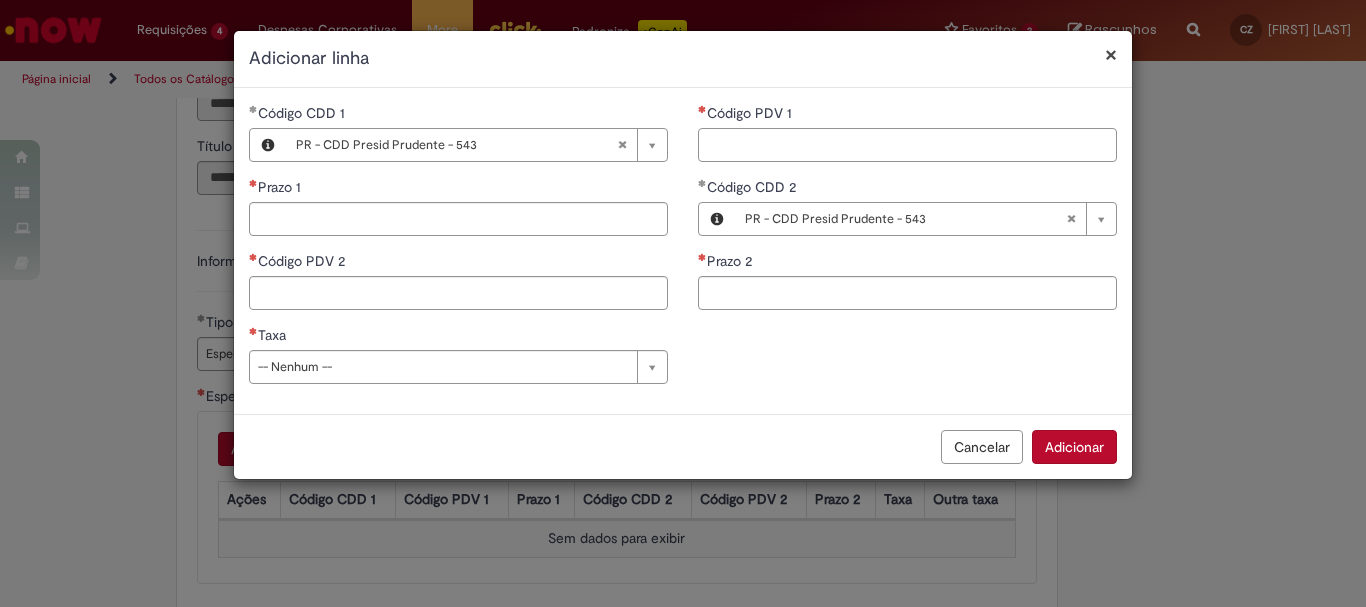 click on "Código PDV 1" at bounding box center [907, 145] 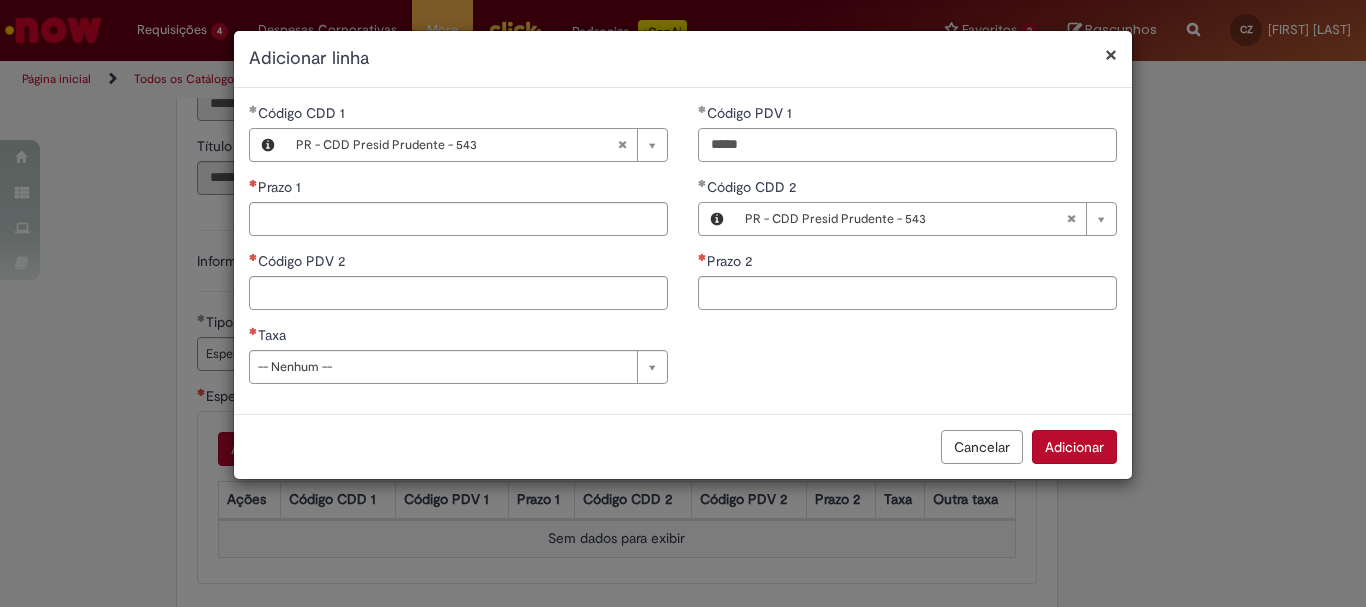 type on "*****" 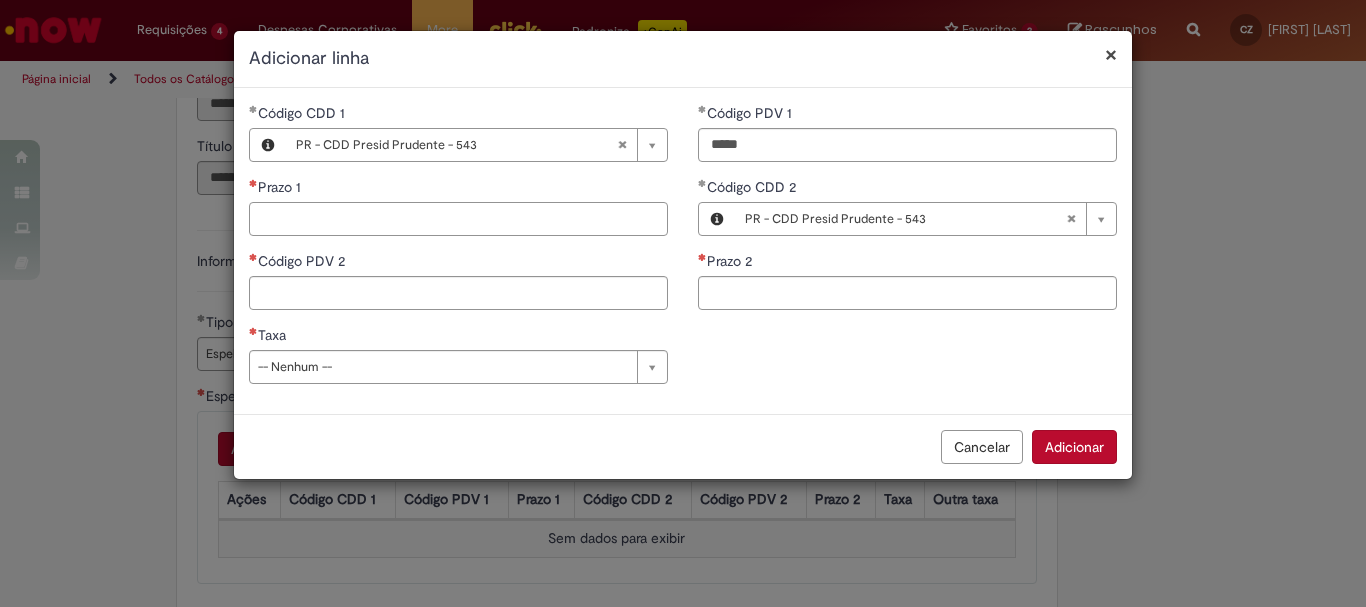 click on "Prazo 1" at bounding box center (458, 219) 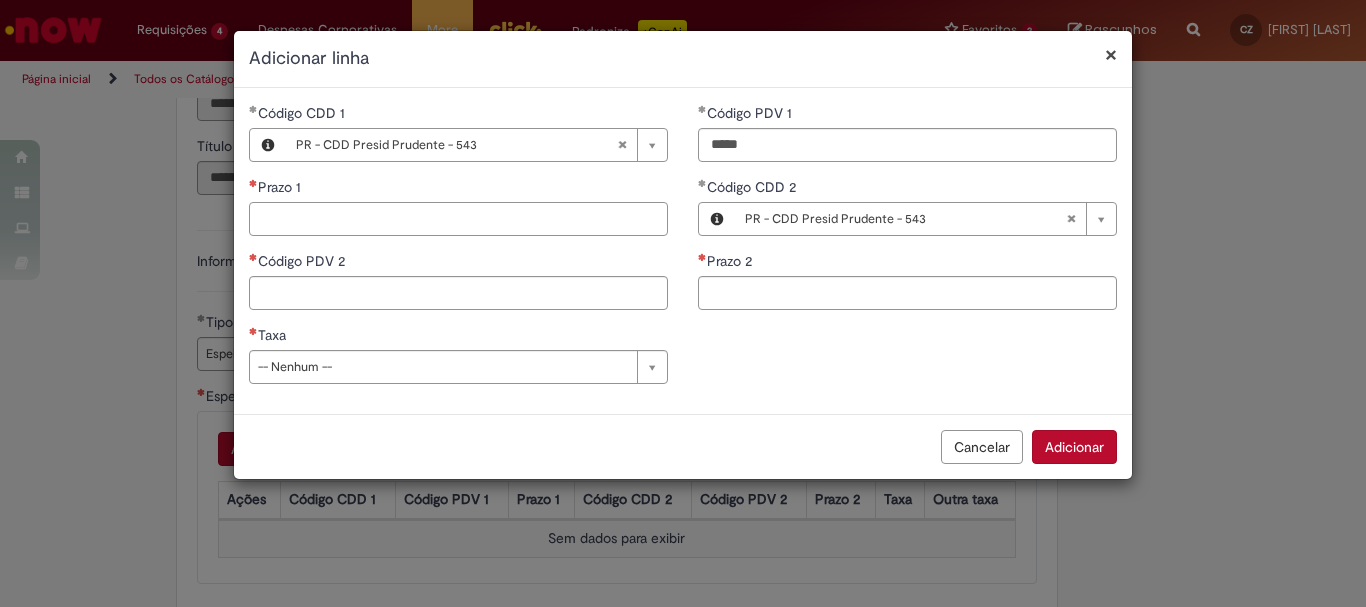 click on "Prazo 1" at bounding box center [458, 219] 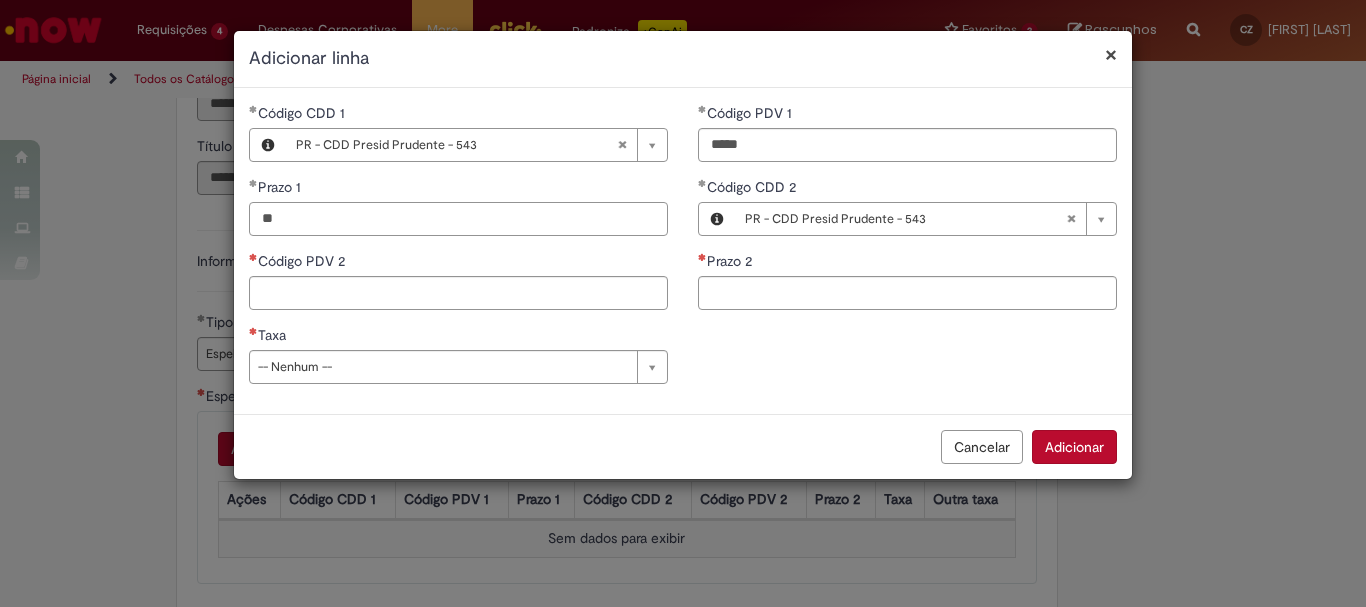 type on "**" 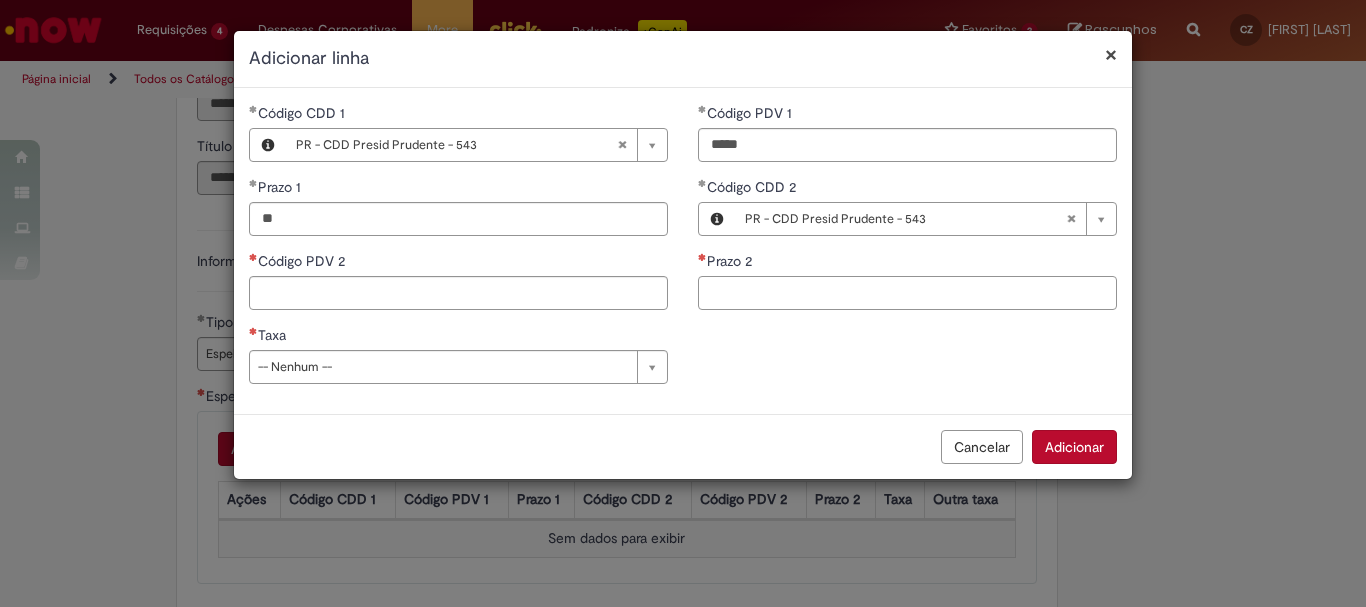 click on "Prazo 2" at bounding box center [907, 293] 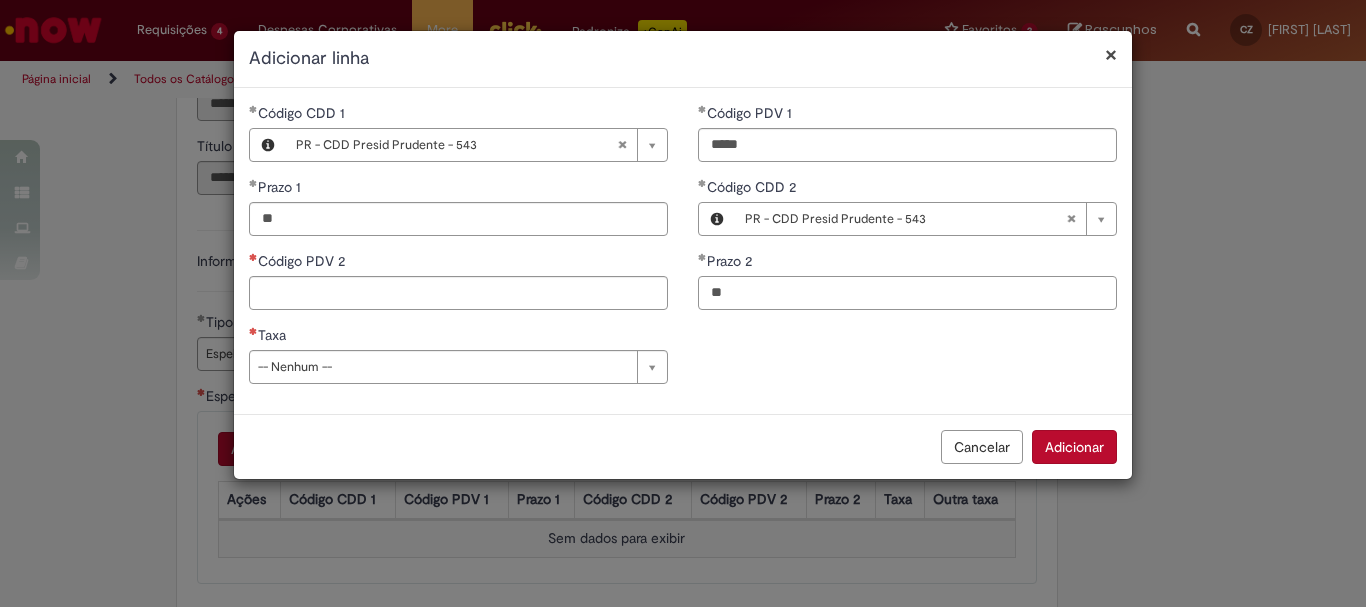 type on "**" 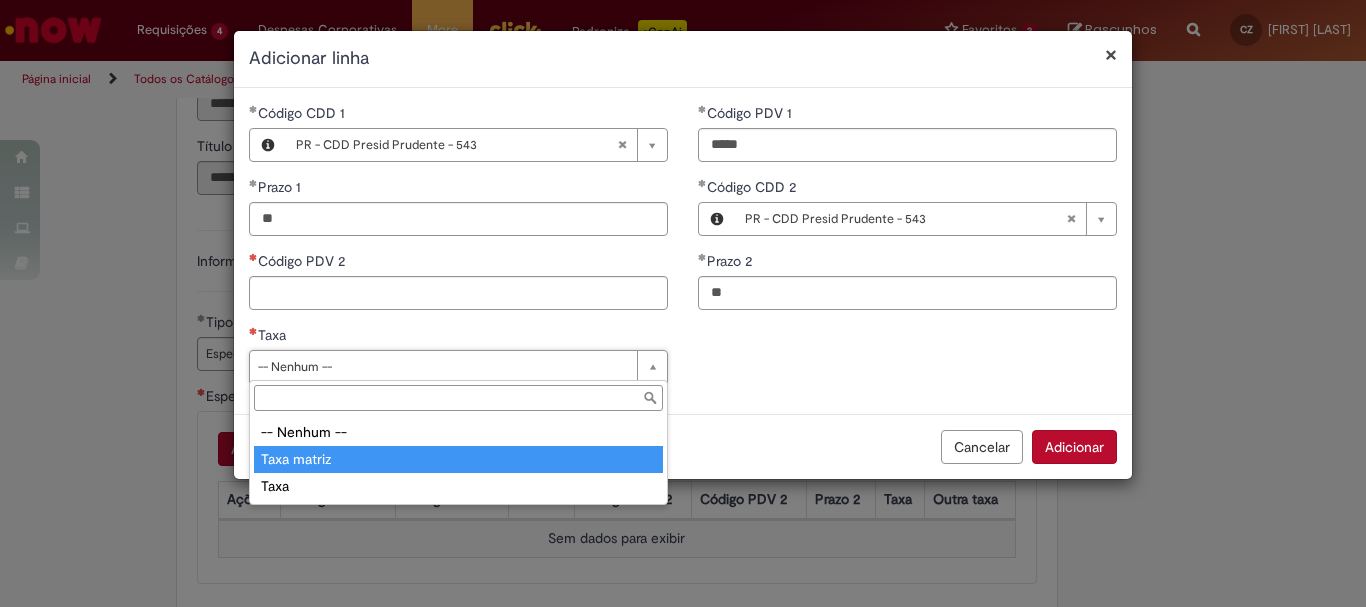 type on "**********" 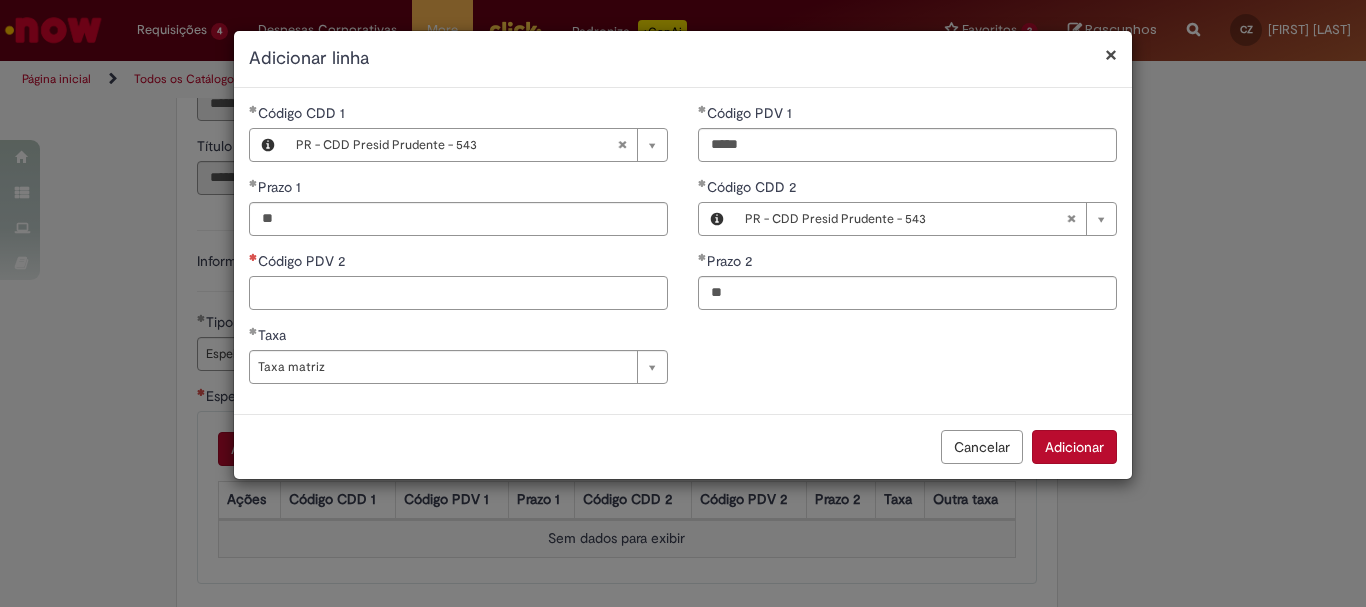 click on "Código PDV 2" at bounding box center [458, 293] 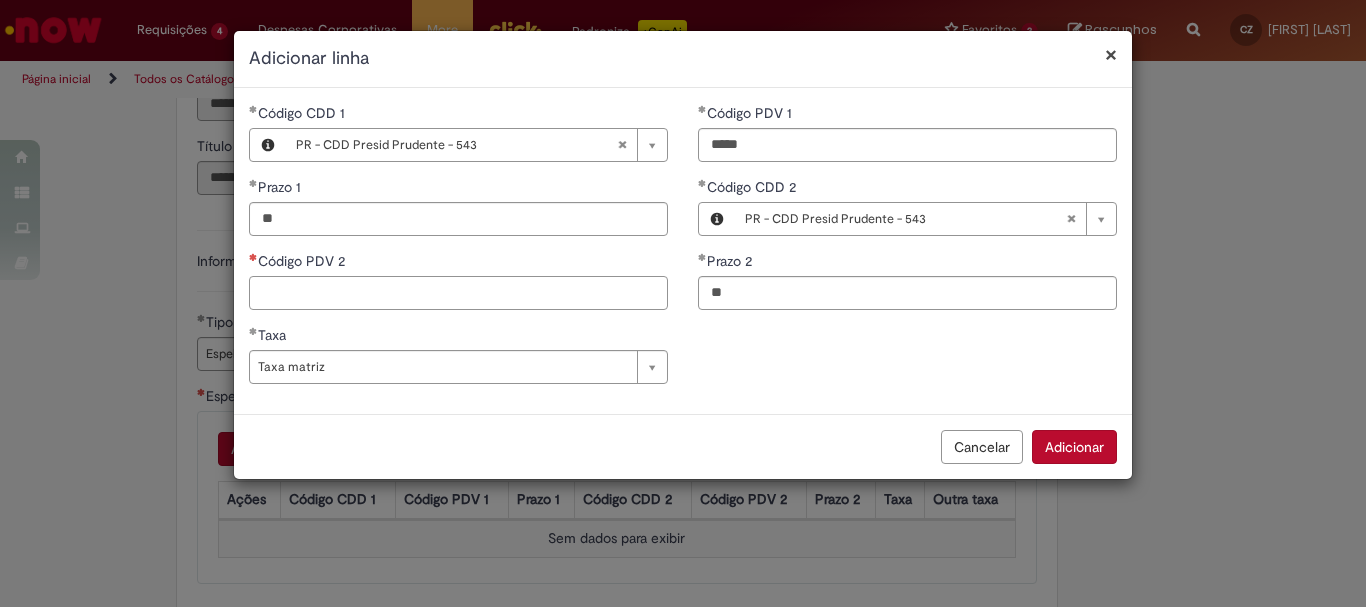 paste on "*****" 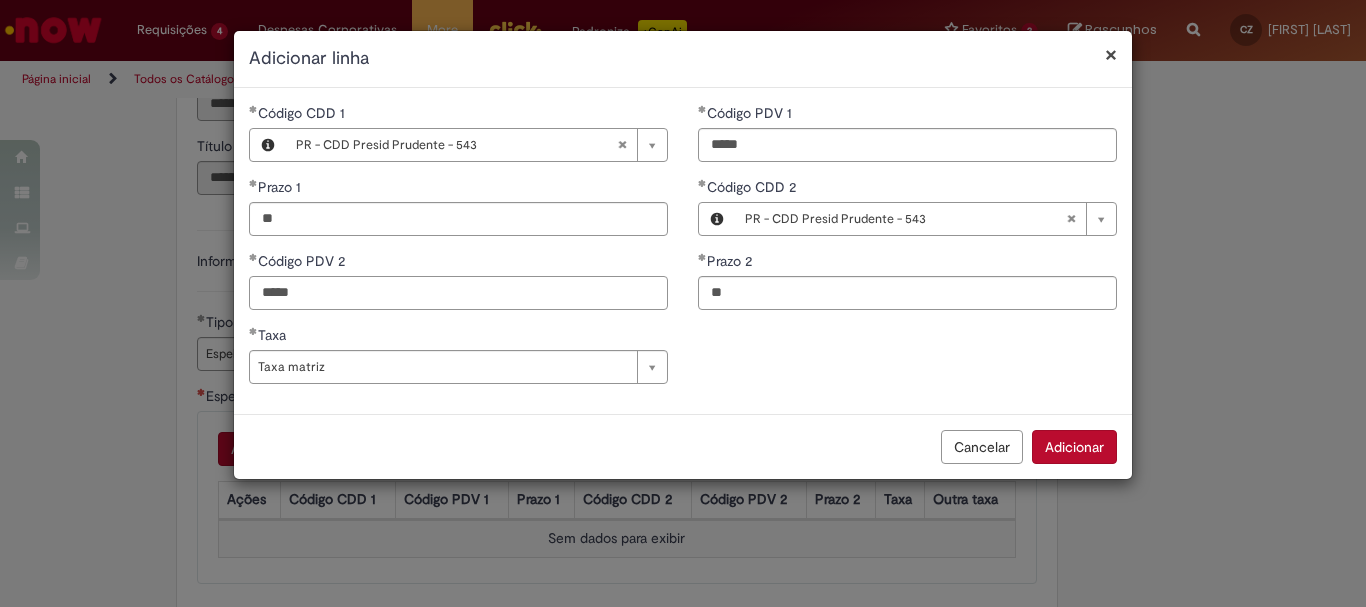 type on "*****" 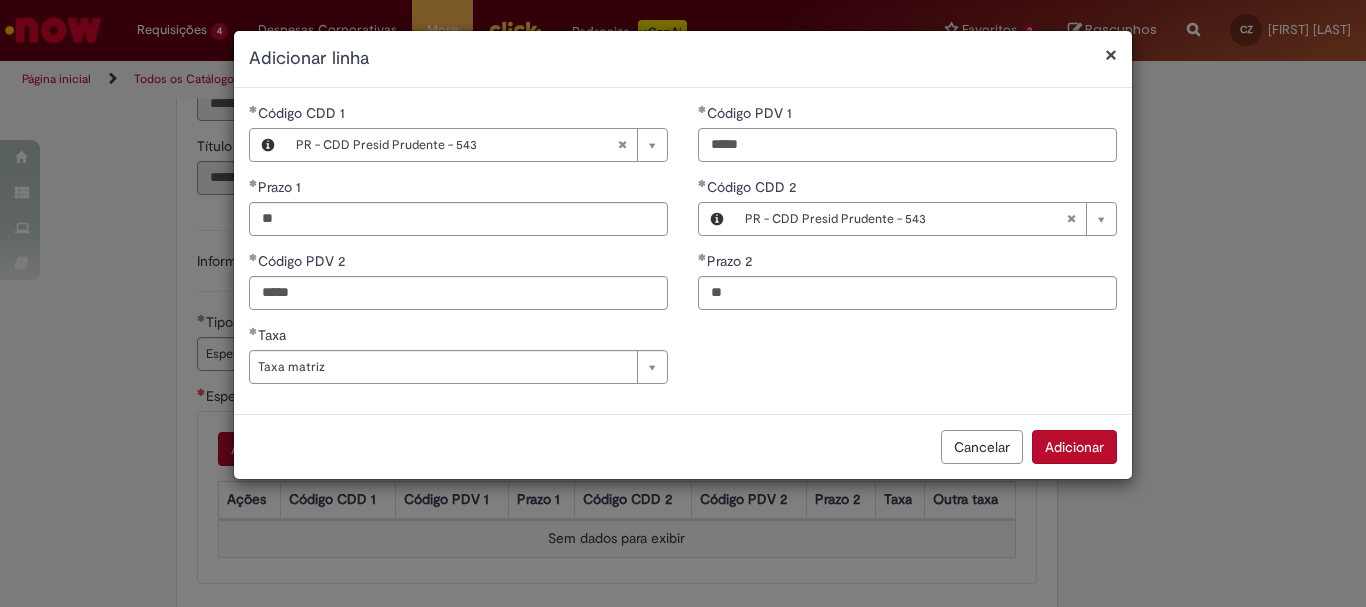 click on "*****" at bounding box center [907, 145] 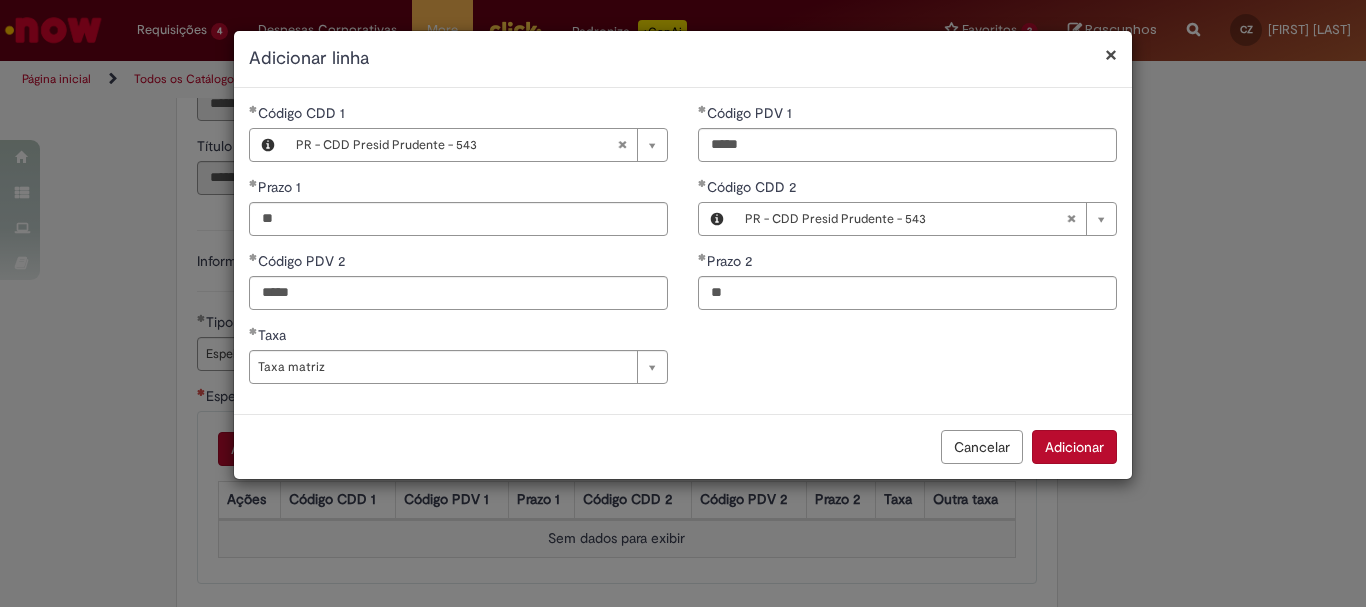 click on "Adicionar" at bounding box center (1074, 447) 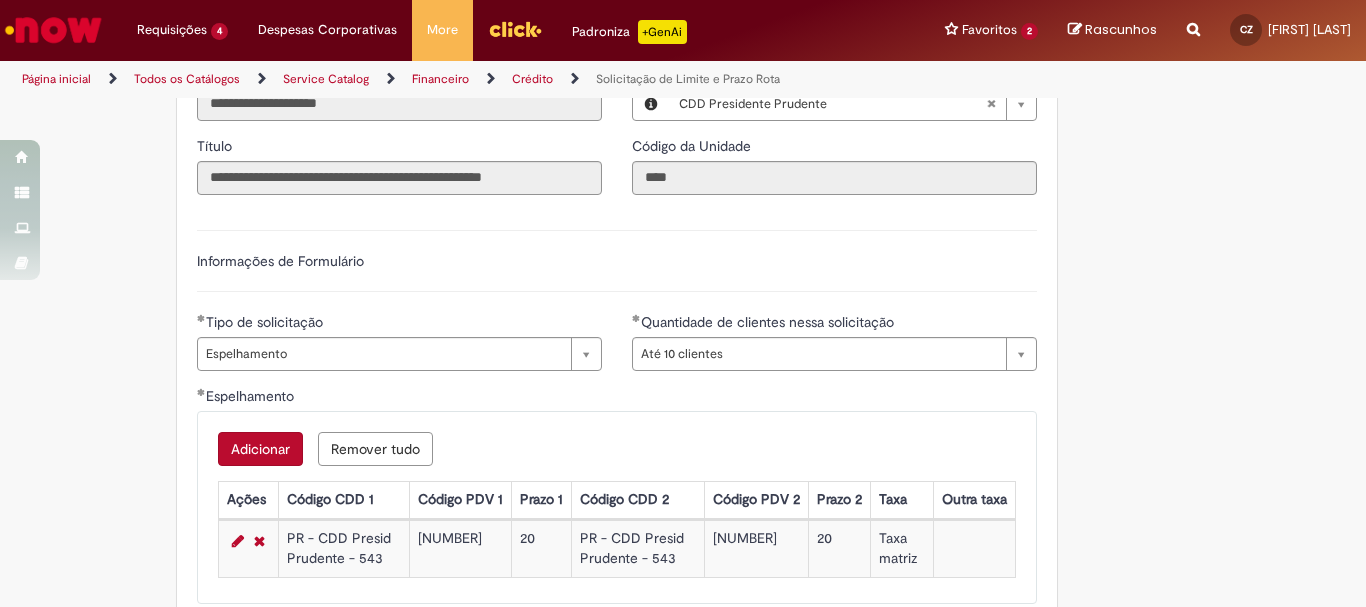 scroll, scrollTop: 989, scrollLeft: 0, axis: vertical 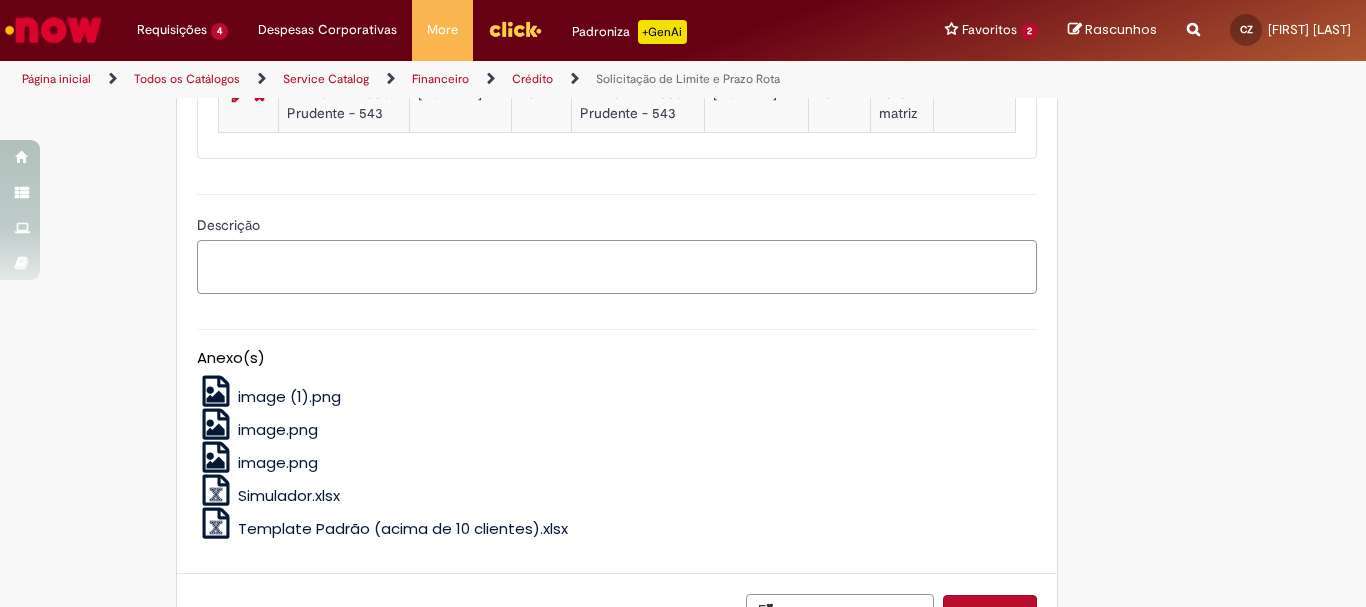 click on "Descrição" at bounding box center [617, 267] 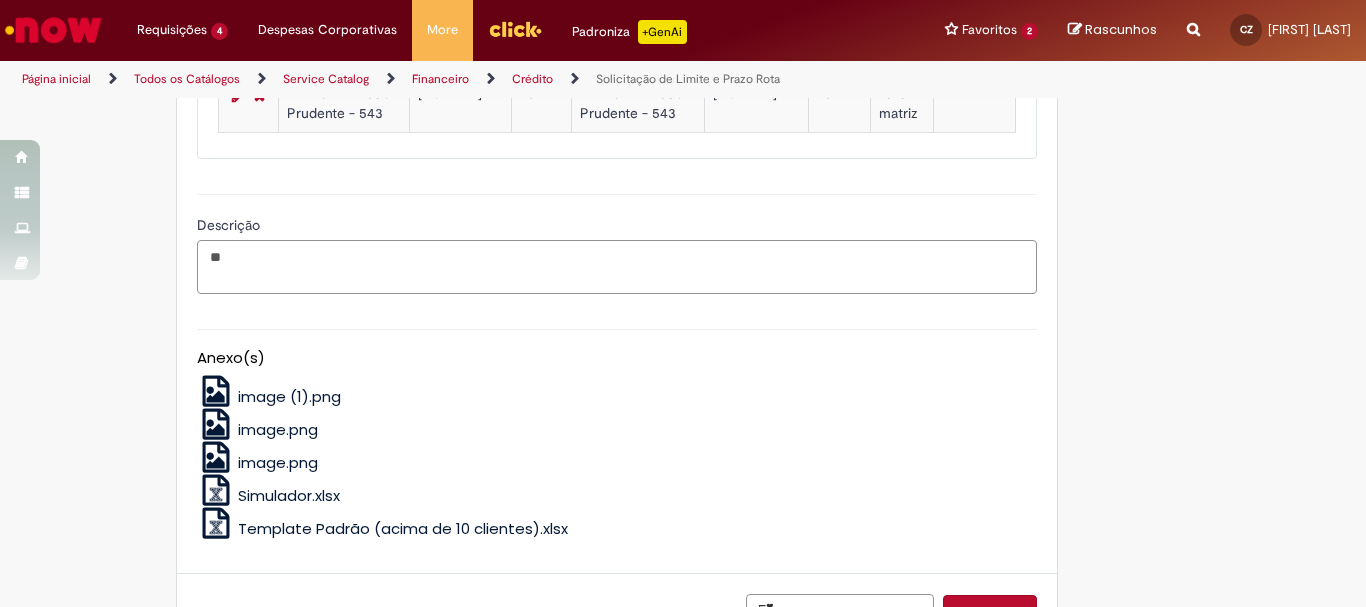 type on "*" 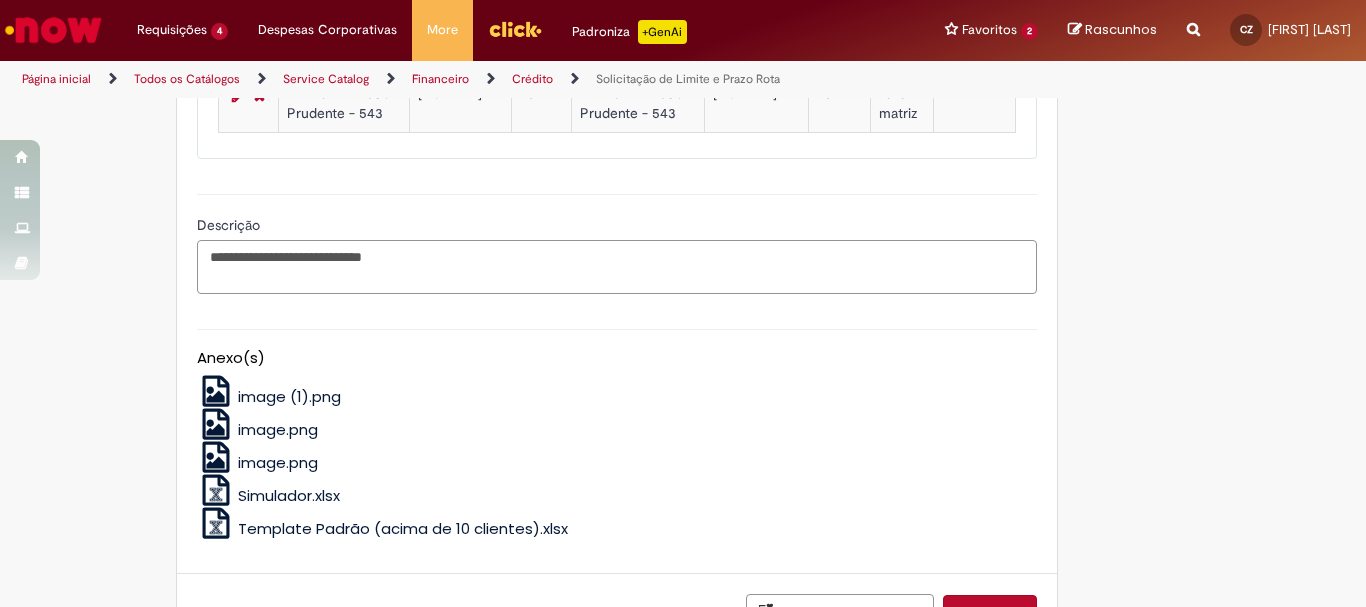 paste on "******" 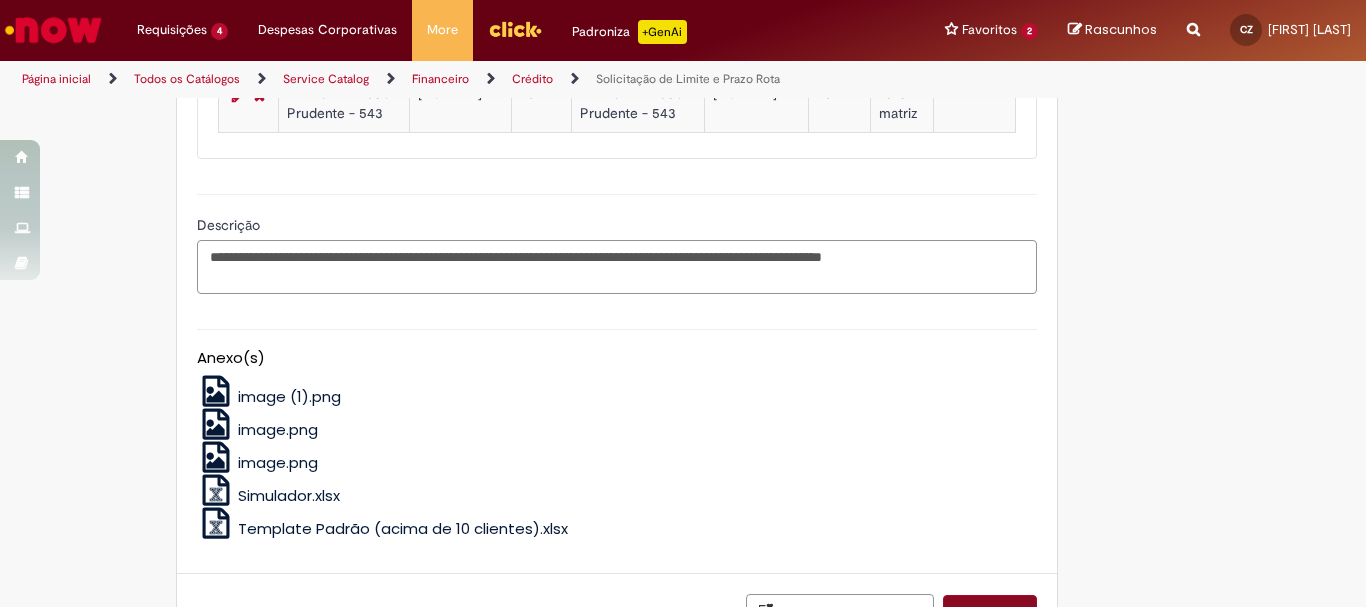 type on "**********" 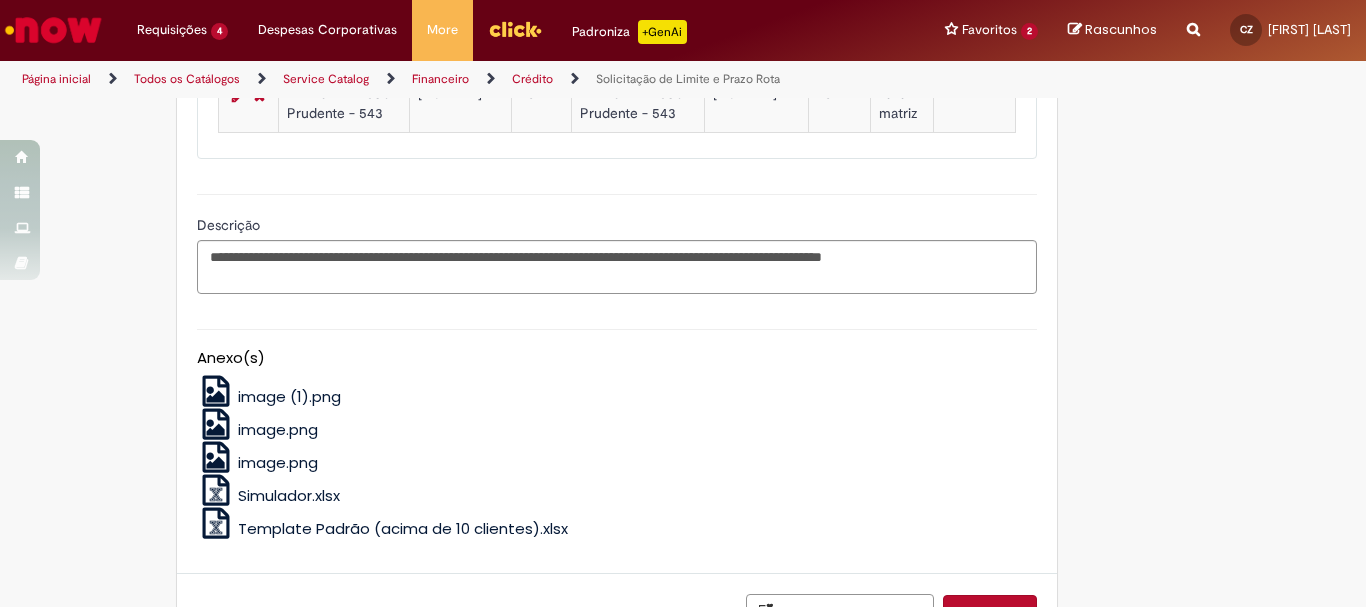 click on "Solicitação" at bounding box center [990, 612] 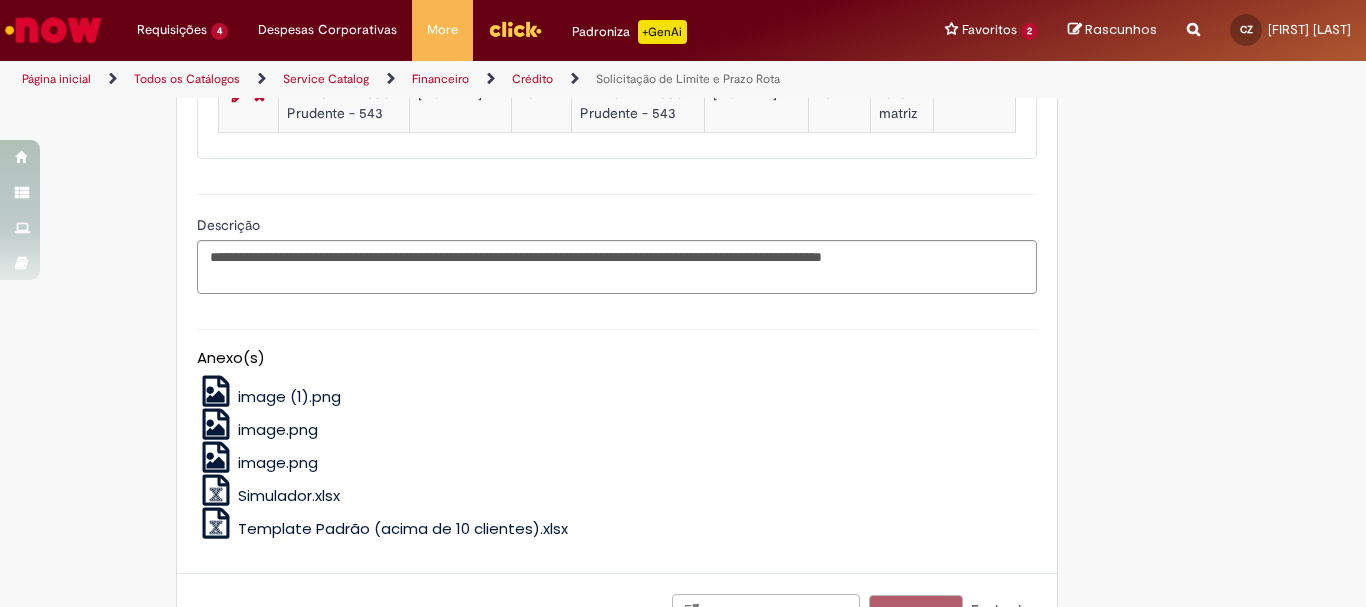 scroll, scrollTop: 1011, scrollLeft: 0, axis: vertical 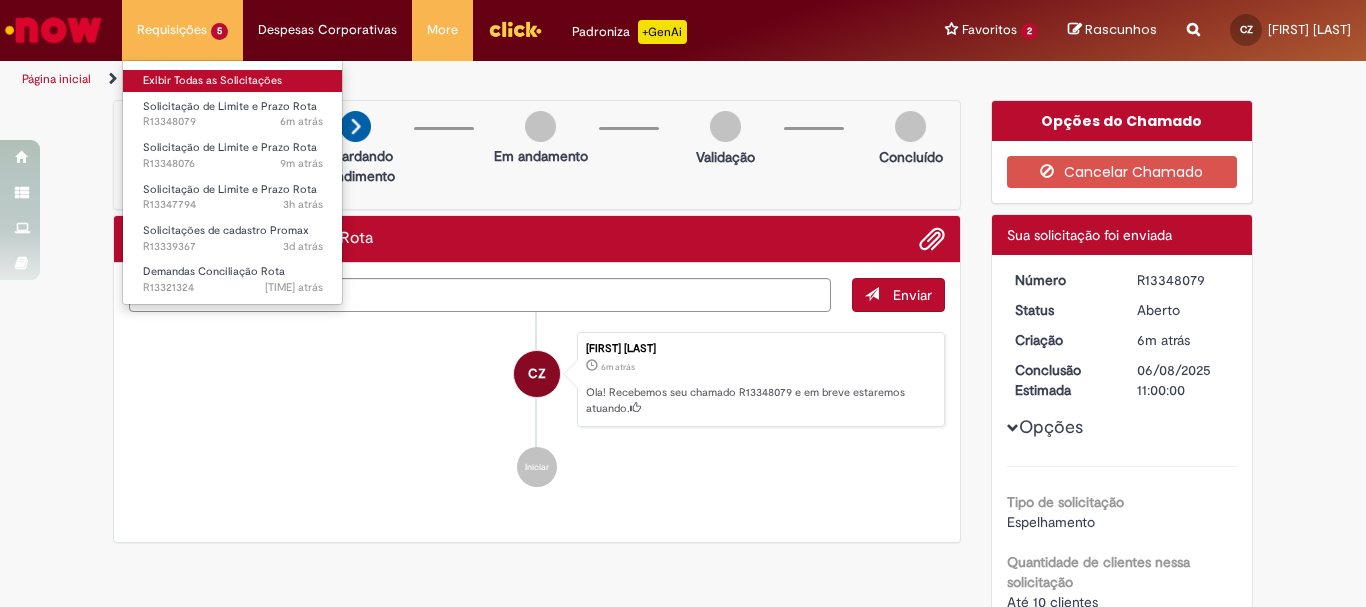 click on "Exibir Todas as Solicitações" at bounding box center (233, 81) 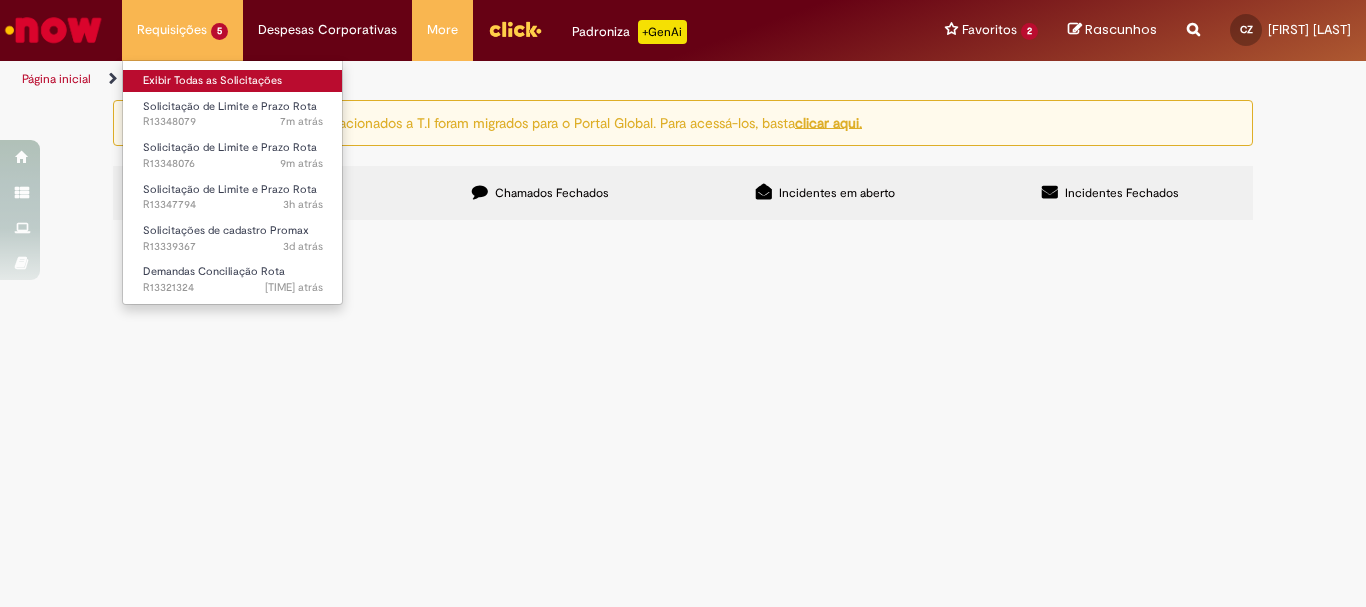 click on "Exibir Todas as Solicitações" at bounding box center (233, 81) 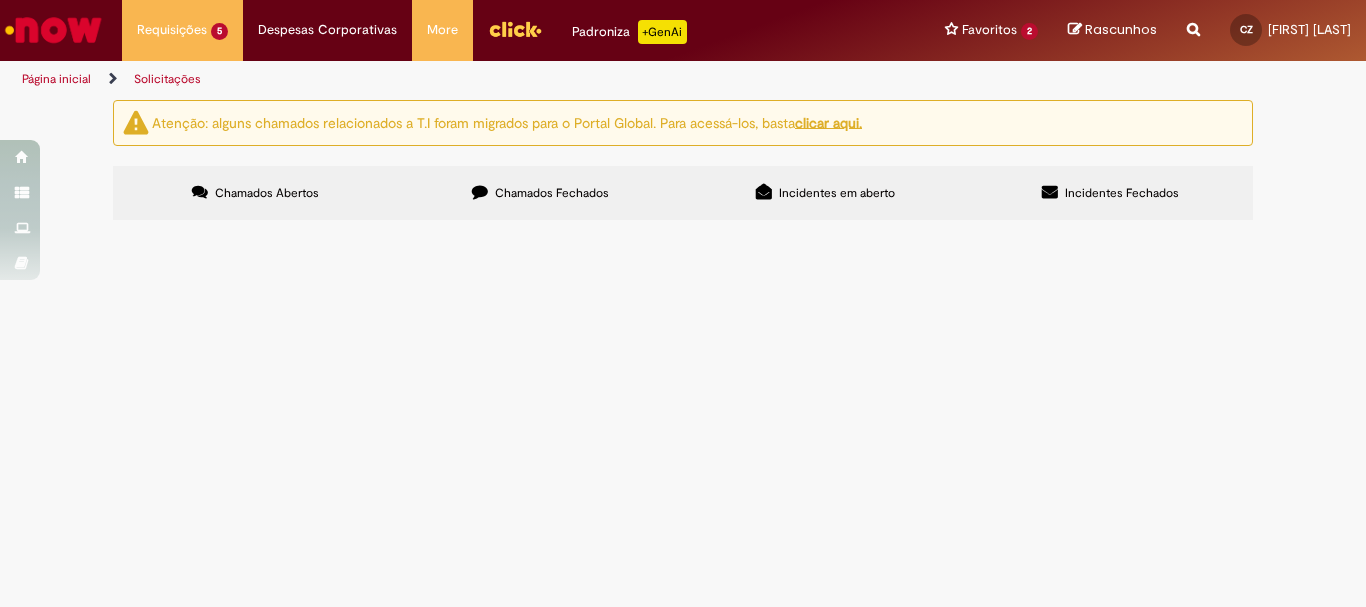 click on "Cliente [NUMBER] ajuste de dados financeiros" at bounding box center (0, 0) 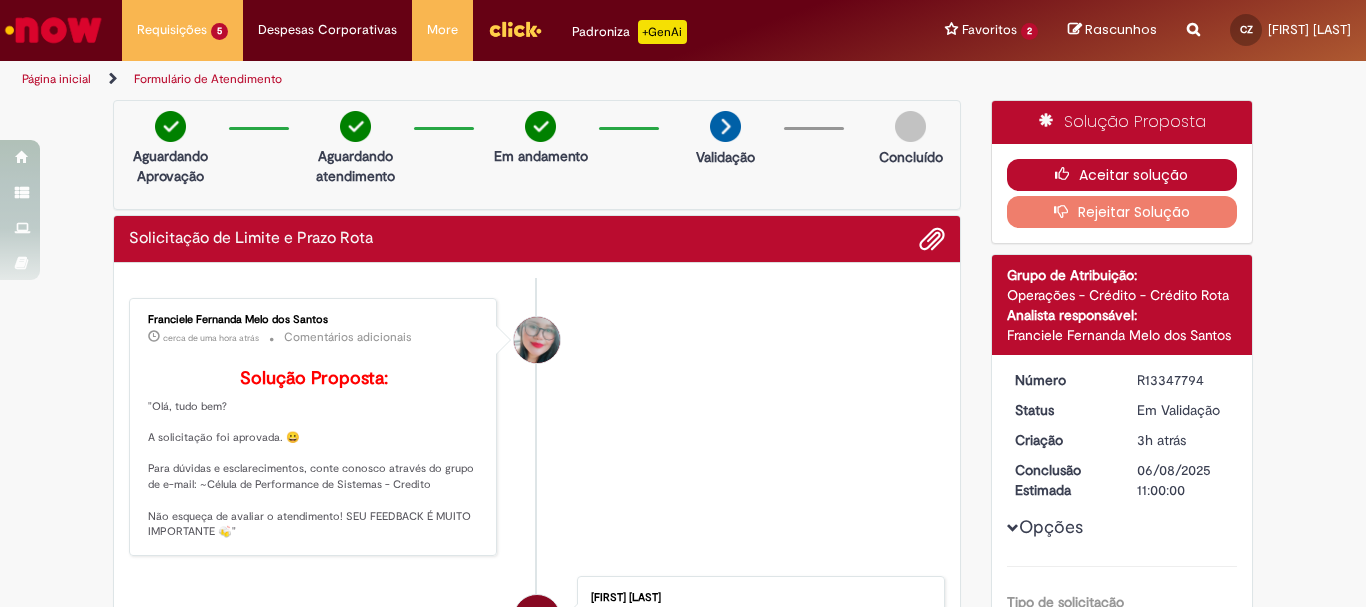 click at bounding box center [1067, 174] 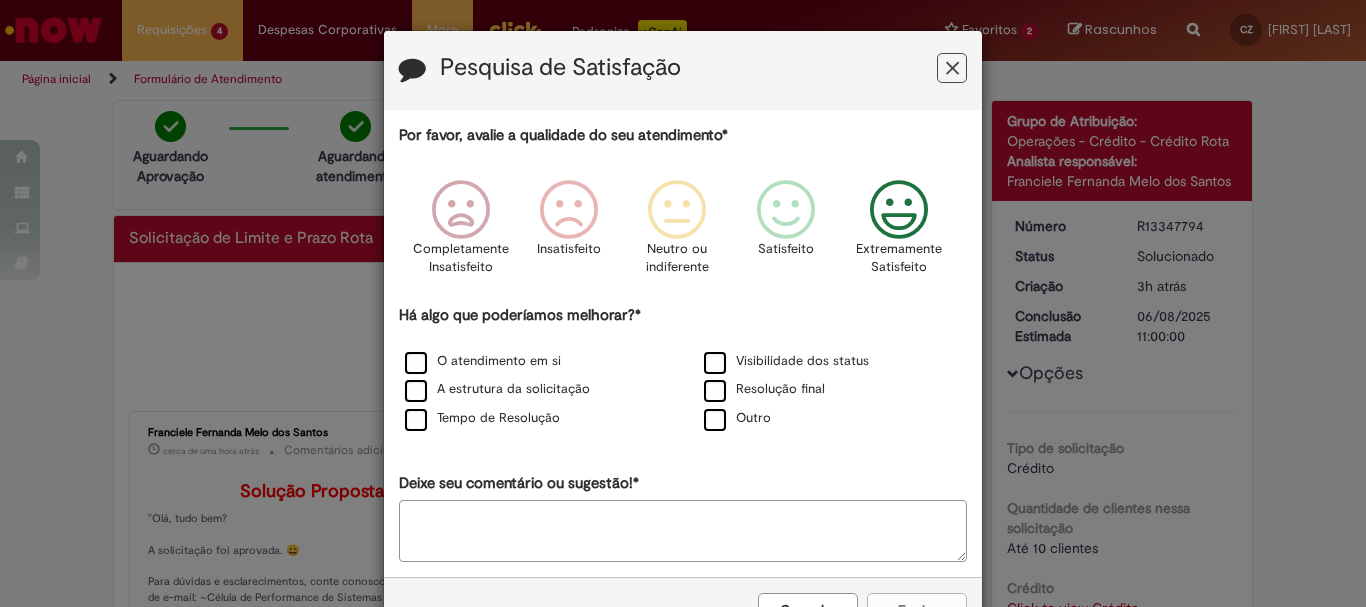 click at bounding box center (899, 210) 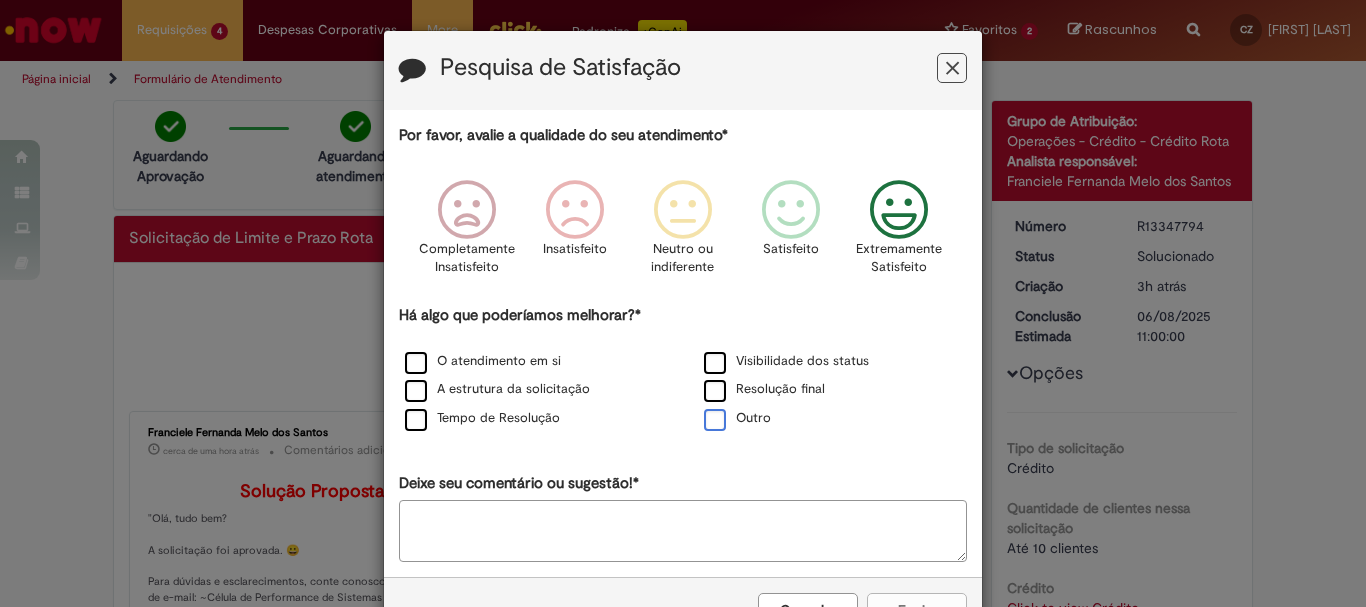 click on "Outro" at bounding box center [737, 418] 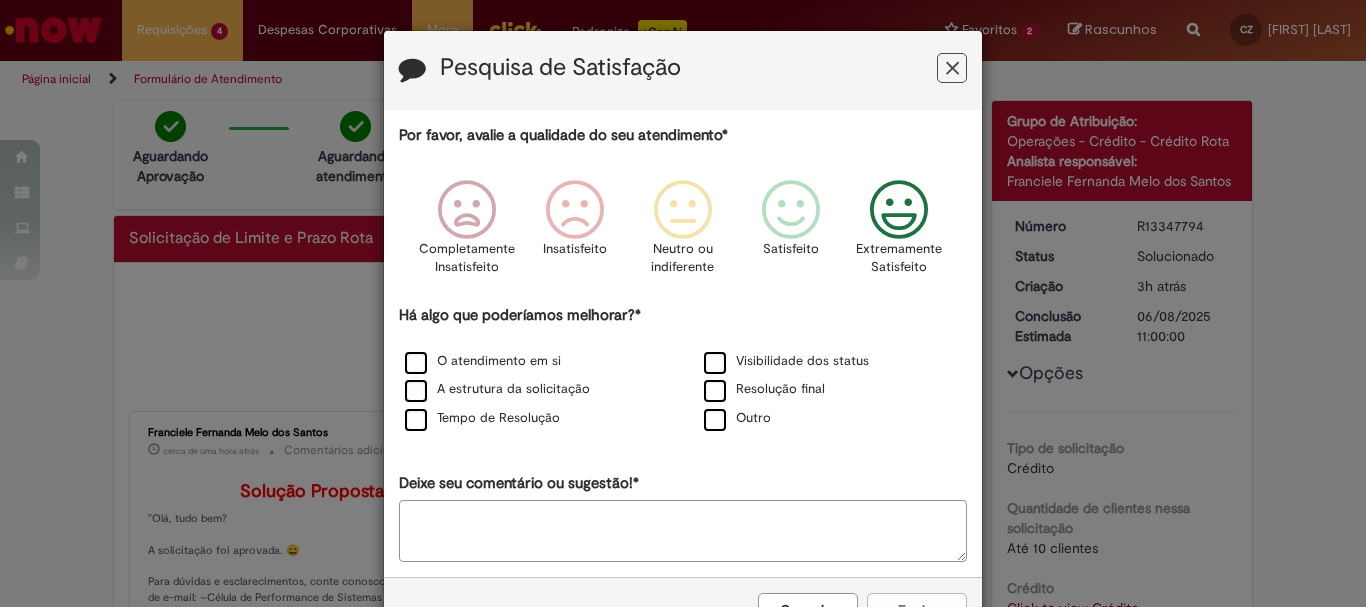 click on "Deixe seu comentário ou sugestão!*" at bounding box center [683, 531] 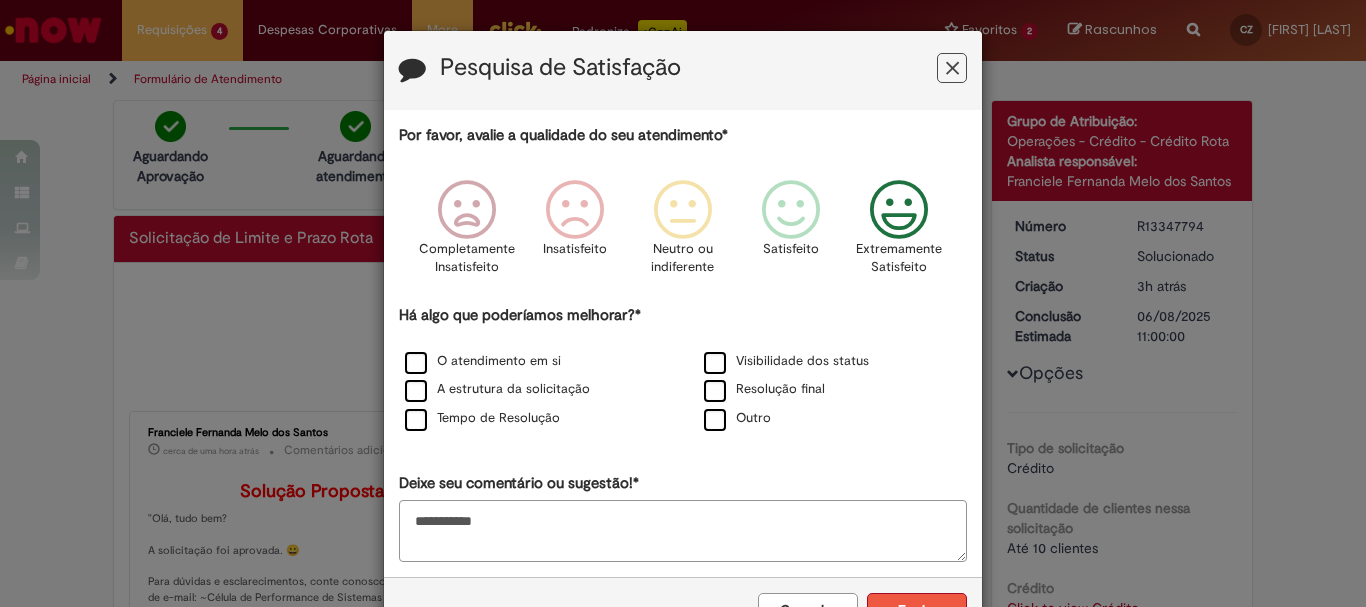 type on "**********" 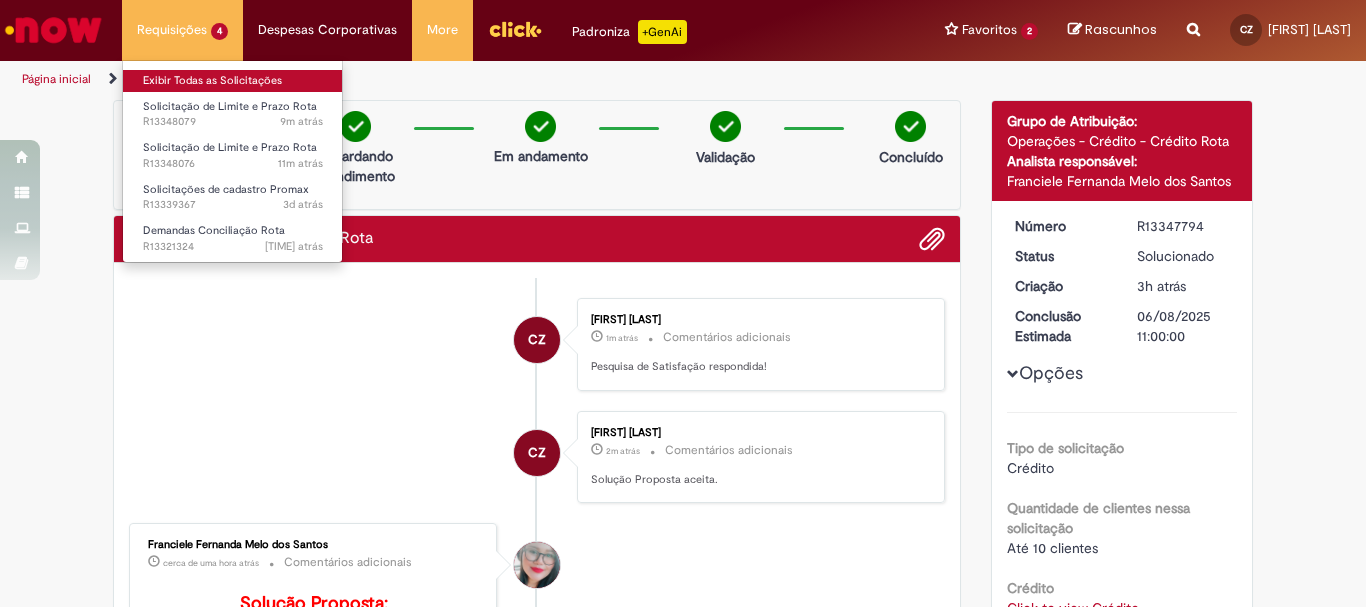 click on "Exibir Todas as Solicitações" at bounding box center [233, 81] 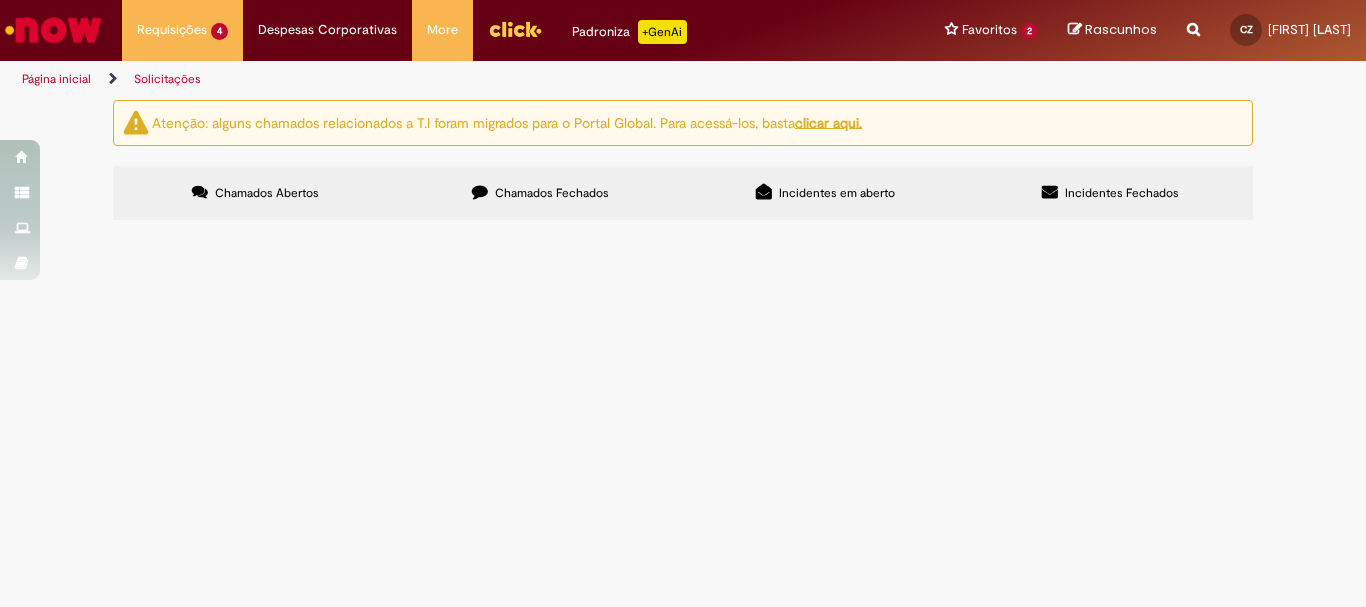 click on "Cliente 24170" at bounding box center (0, 0) 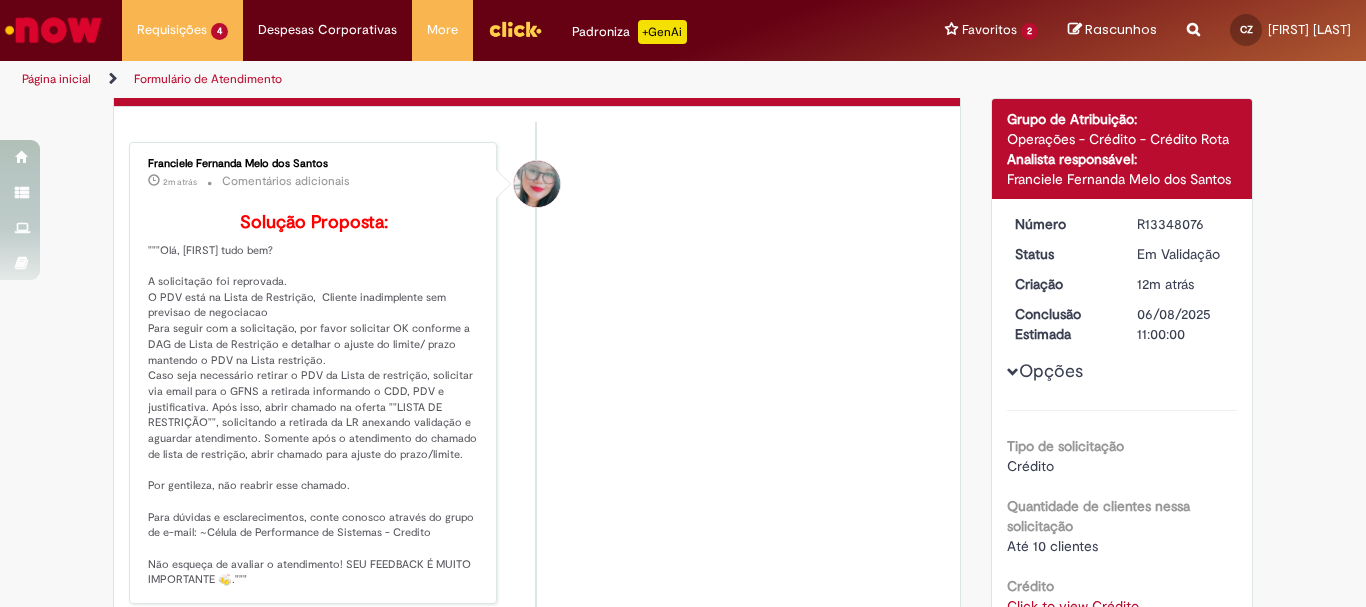 scroll, scrollTop: 166, scrollLeft: 0, axis: vertical 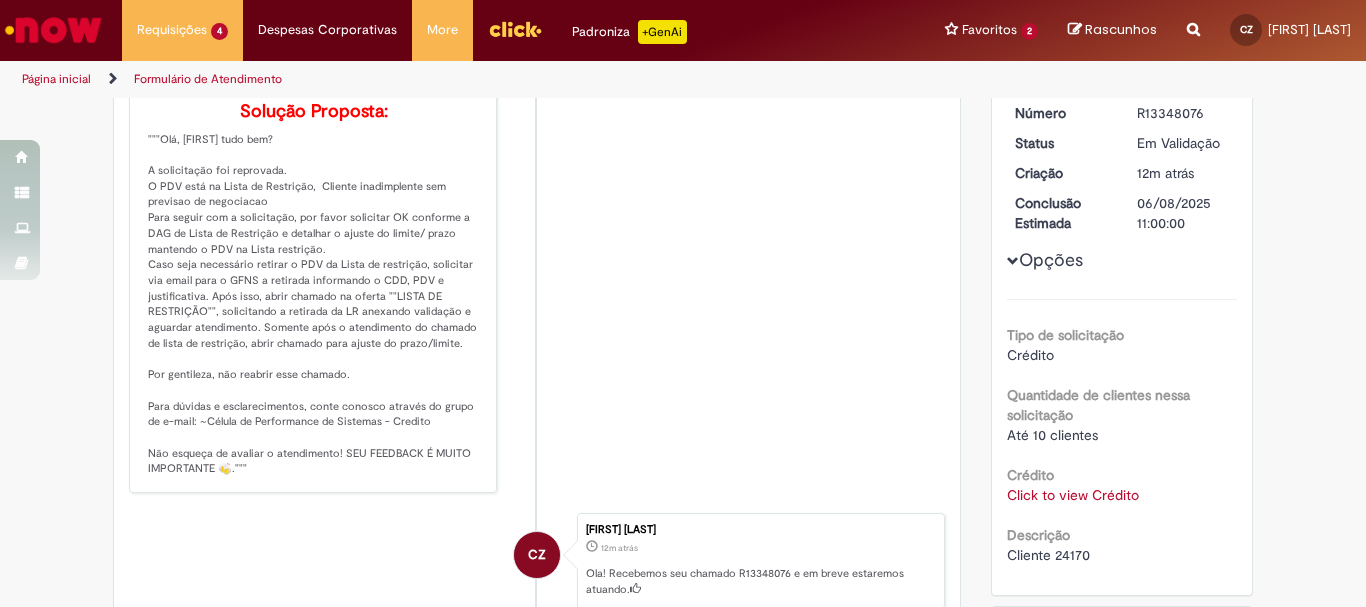 click on "Click to view Crédito" at bounding box center [1073, 495] 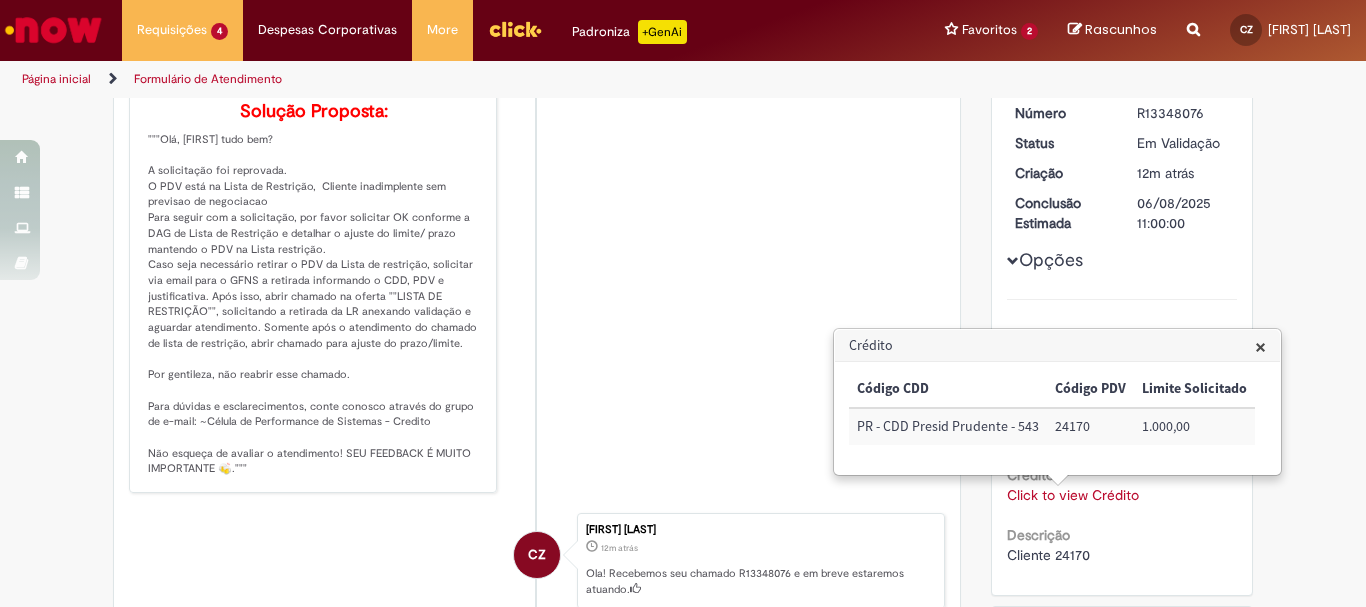 click on "24170" at bounding box center [1090, 426] 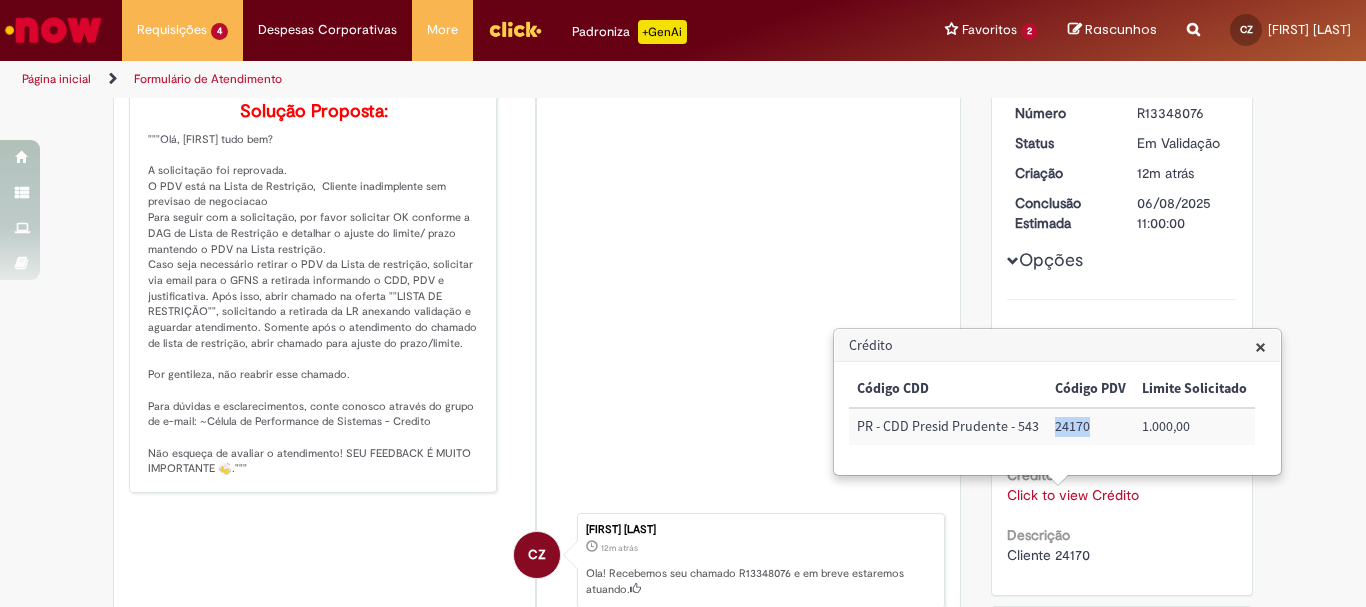copy on "24170" 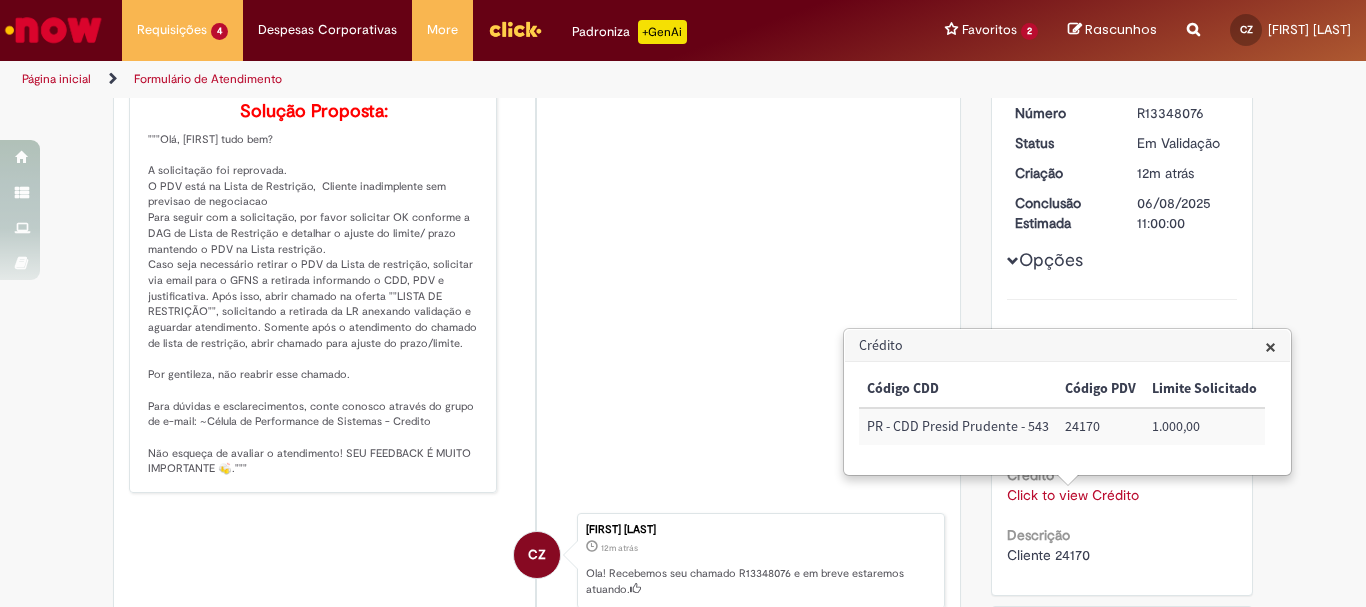 click on "Verificar Código de Barras
Aguardando Aprovação
Aguardando atendimento
Em andamento
Validação
Concluído
Solicitação de Limite e Prazo Rota
Enviar
[FIRST] [LAST] dos Santos
[TIME] atrás [TIME] atrás     Comentários adicionais
Solução Proposta:
CZ" at bounding box center [683, 302] 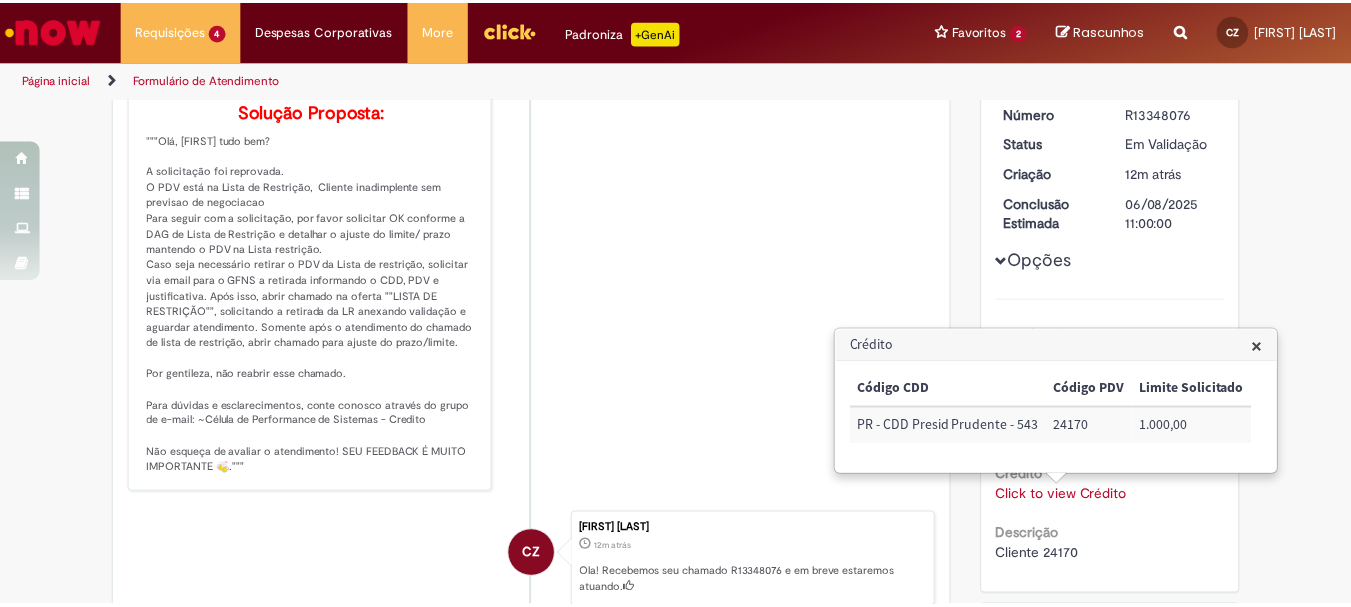 scroll, scrollTop: 0, scrollLeft: 0, axis: both 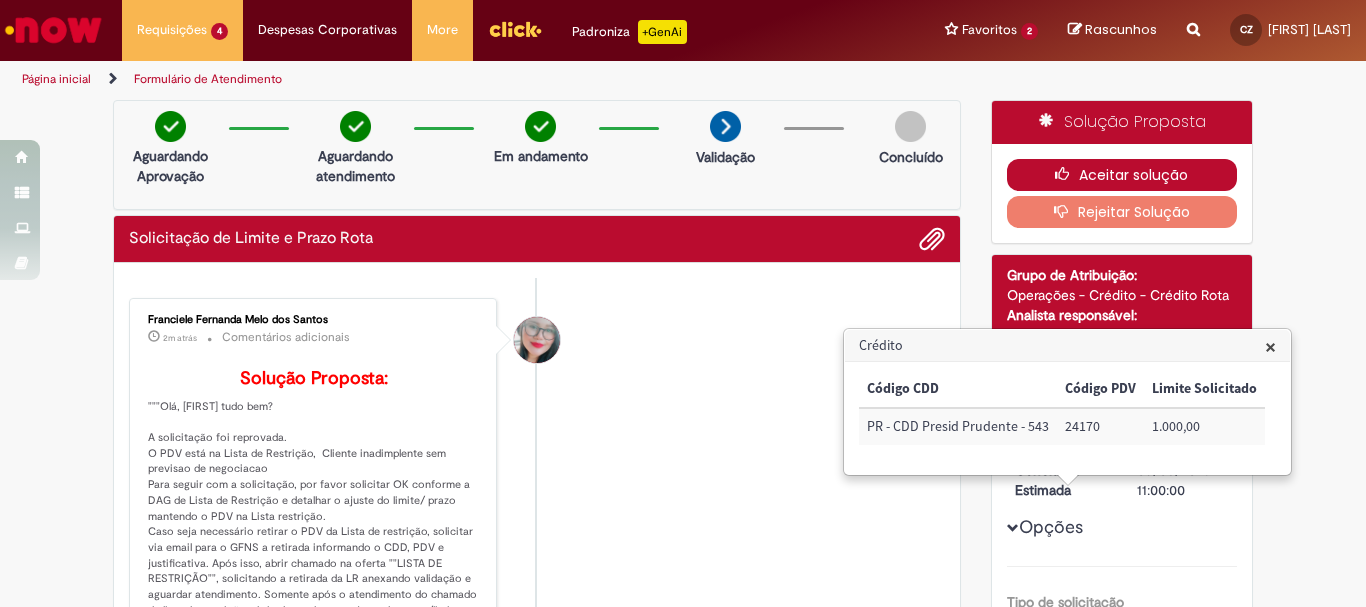 click on "Aceitar solução" at bounding box center [1122, 175] 